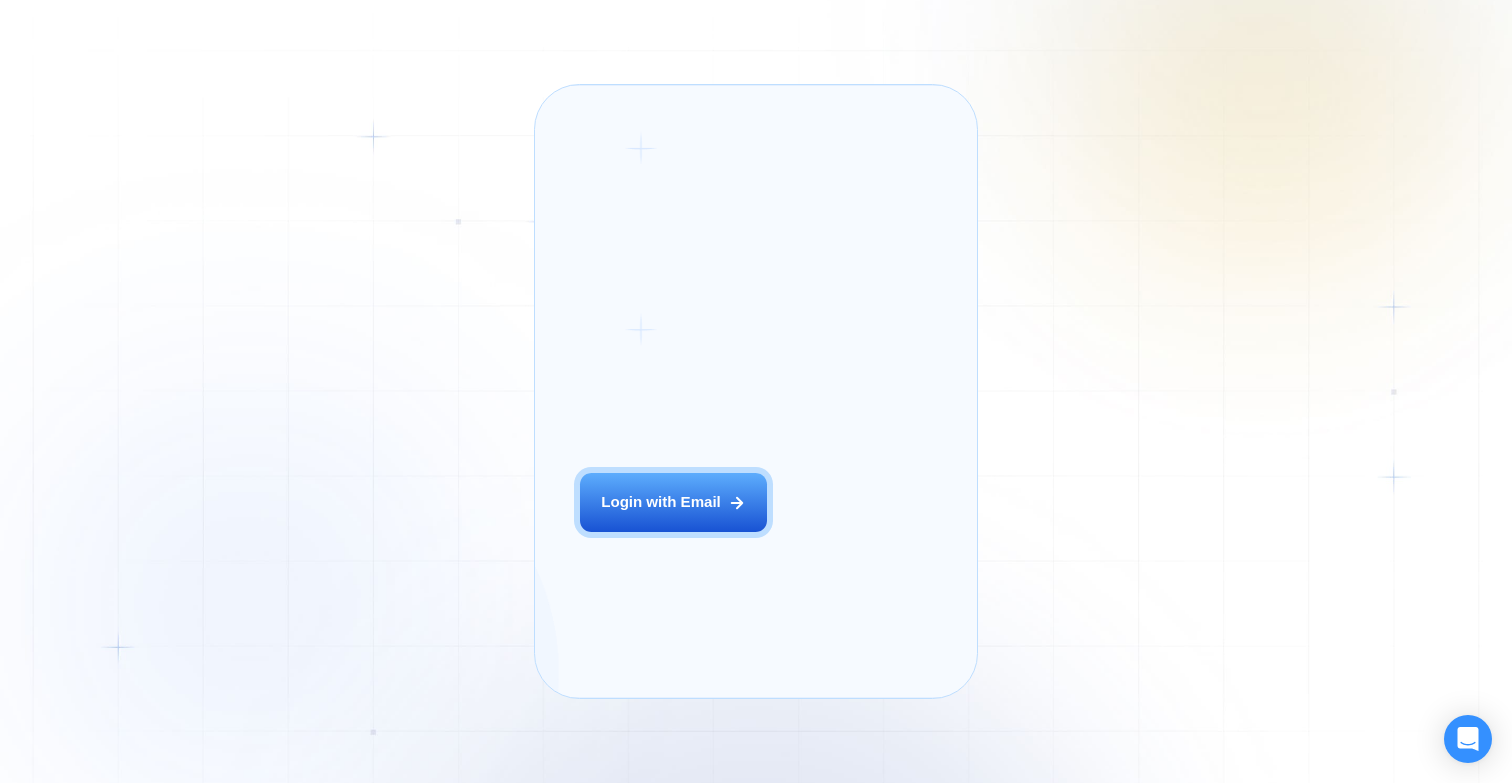 scroll, scrollTop: 0, scrollLeft: 0, axis: both 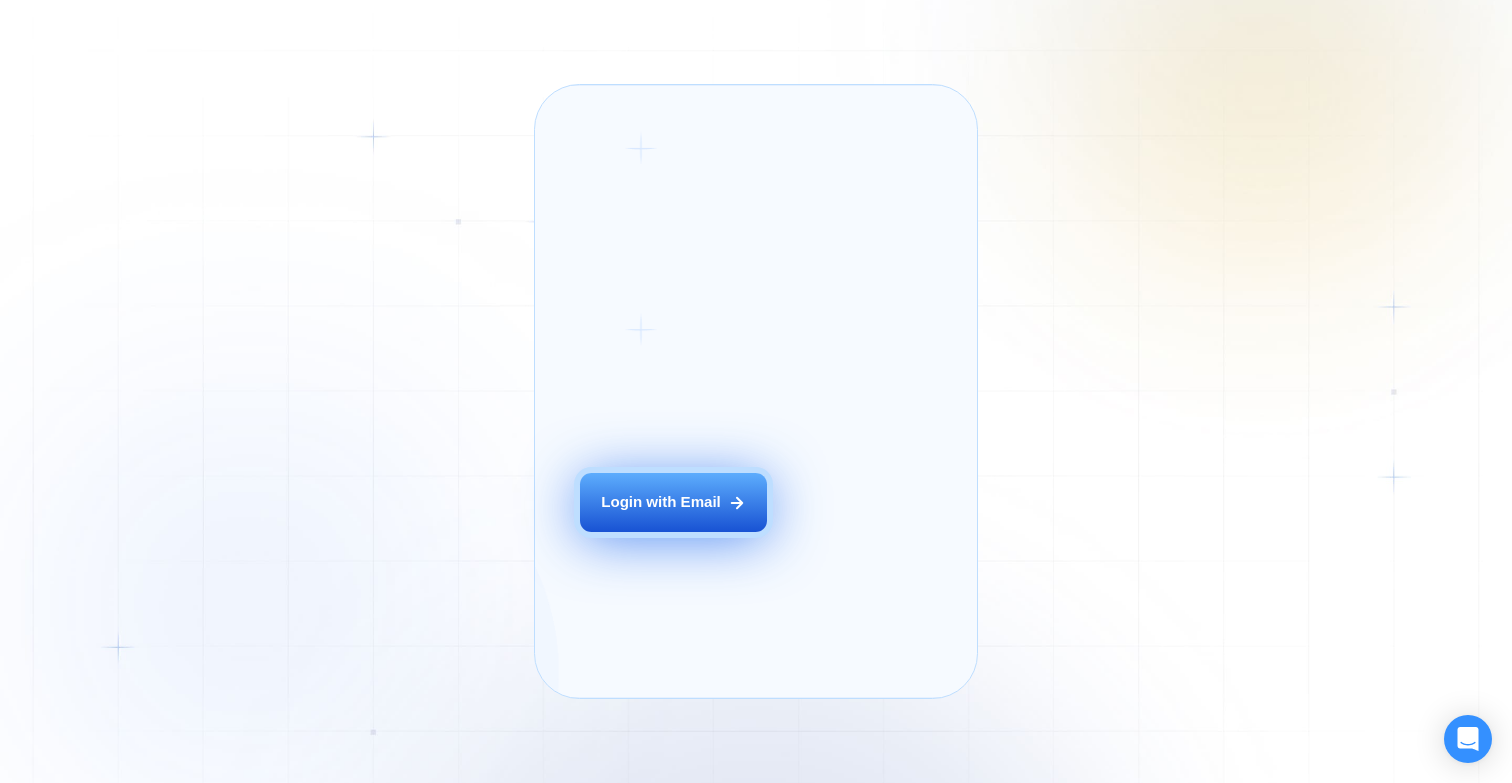 click on "Login with Email" at bounding box center (673, 502) 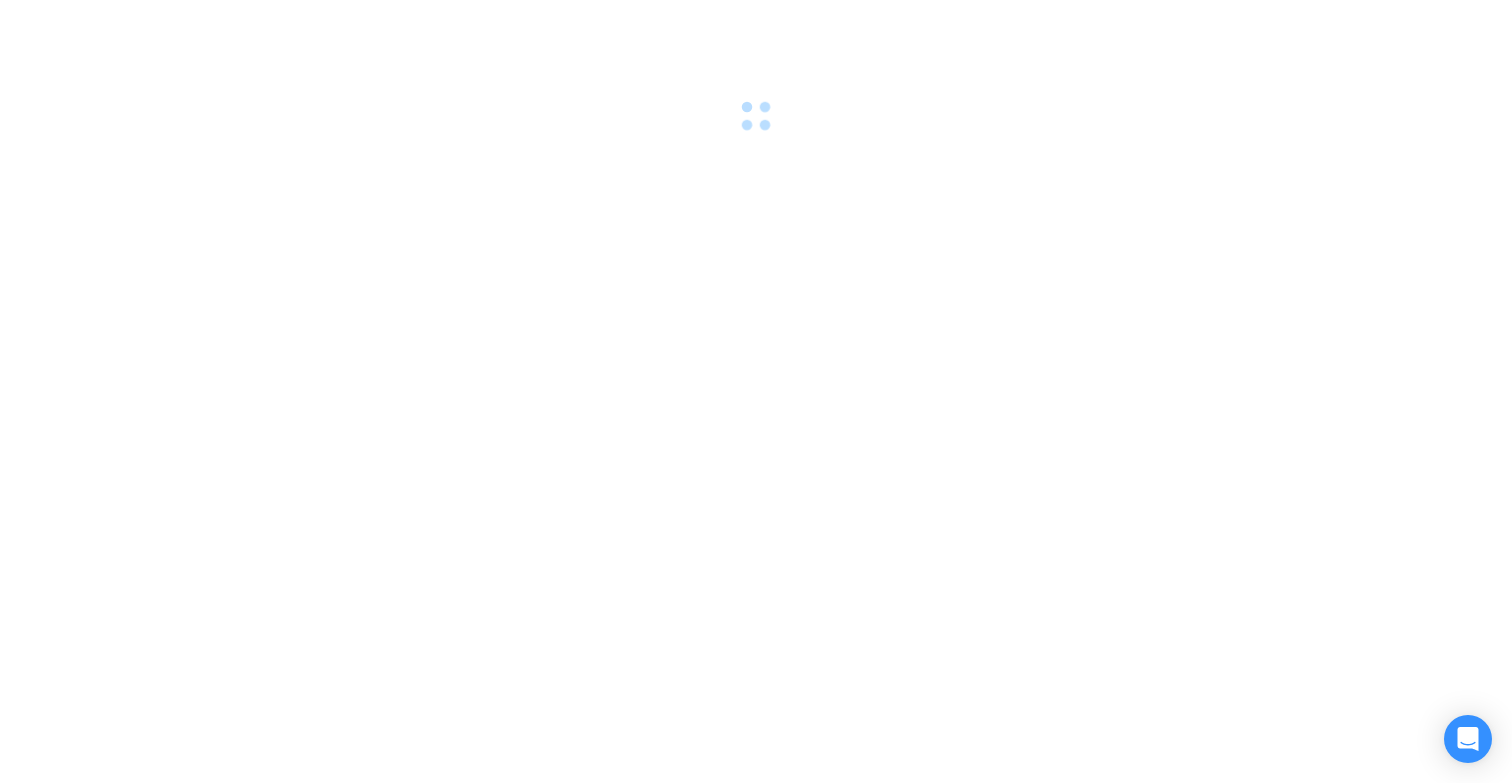 scroll, scrollTop: 0, scrollLeft: 0, axis: both 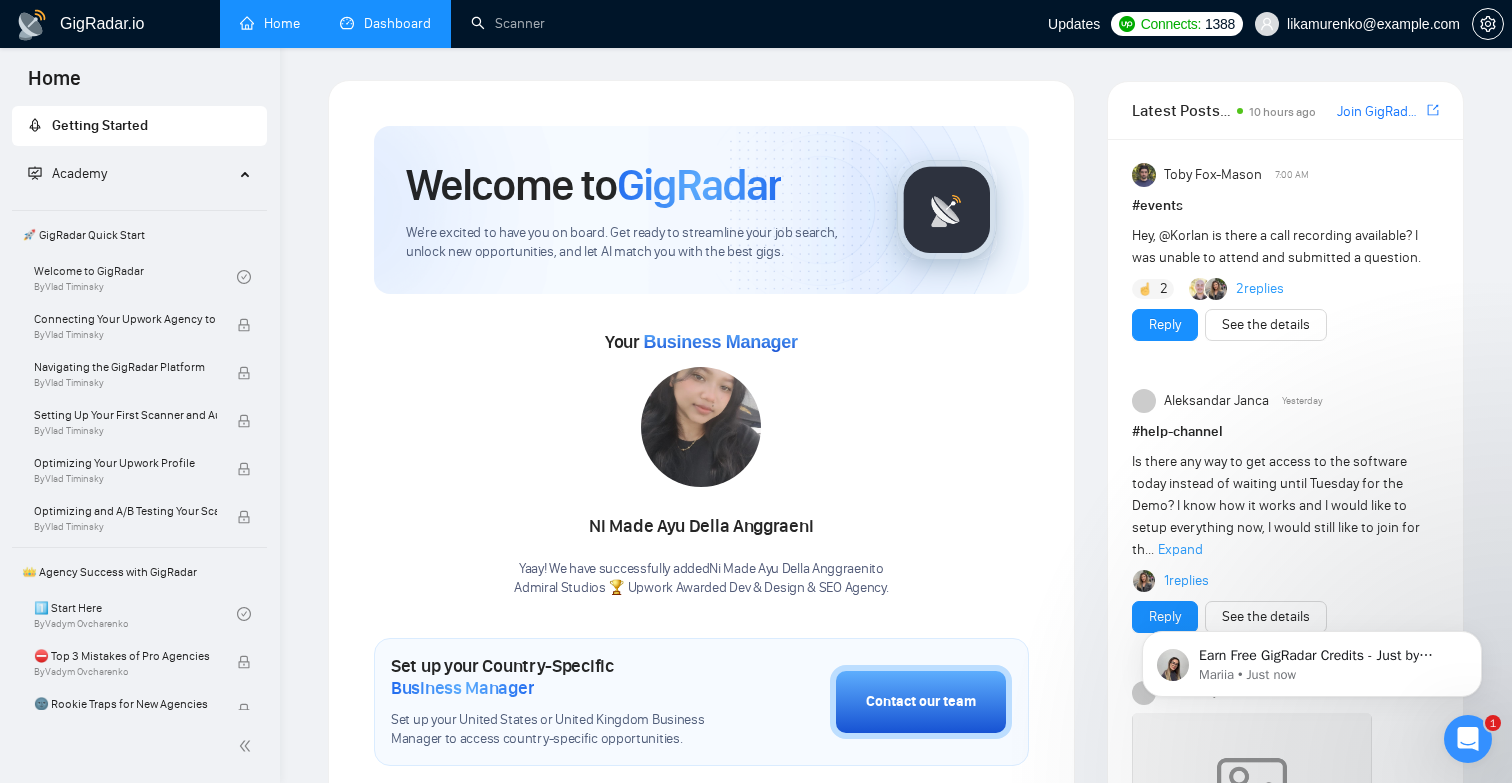 click on "Dashboard" at bounding box center (385, 23) 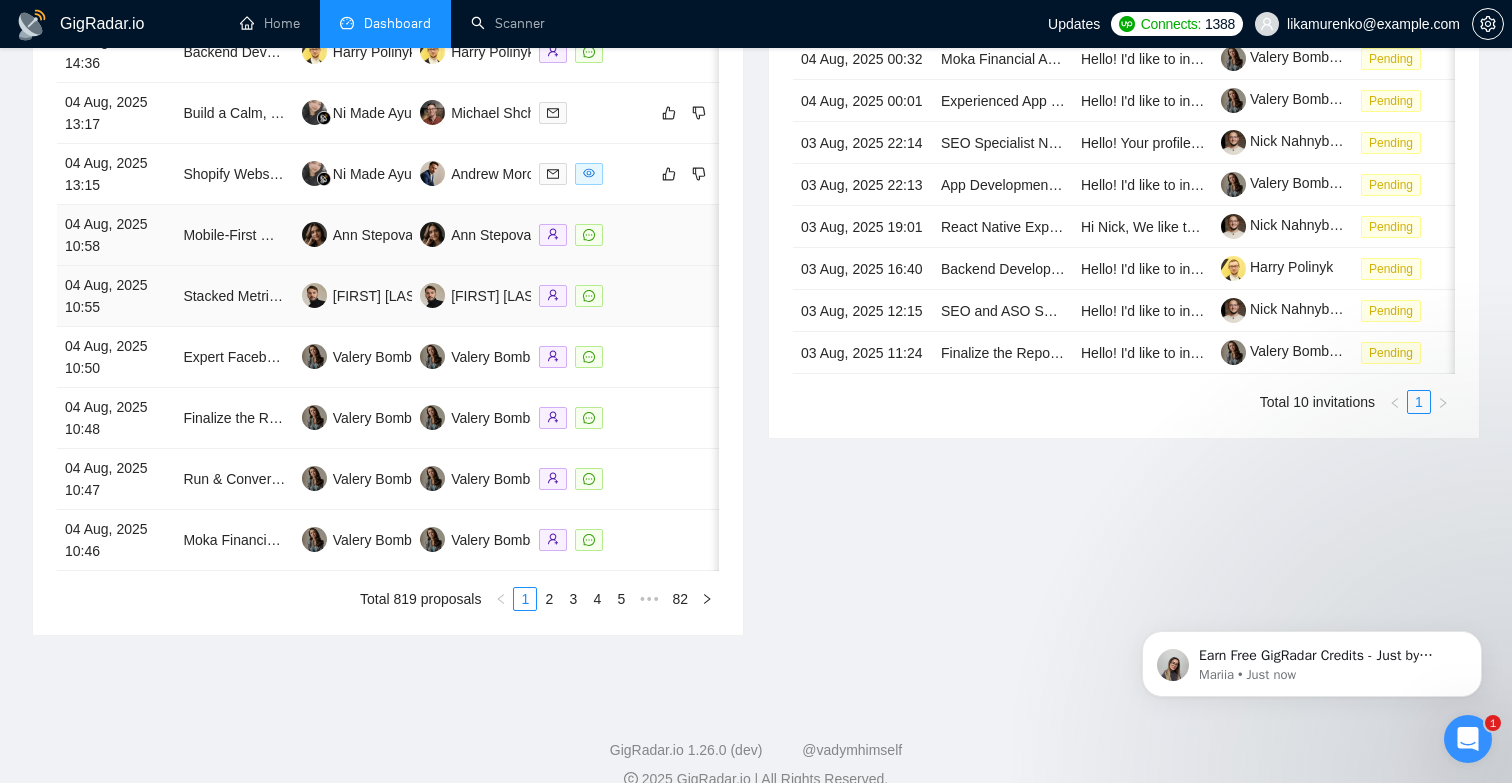 scroll, scrollTop: 1014, scrollLeft: 0, axis: vertical 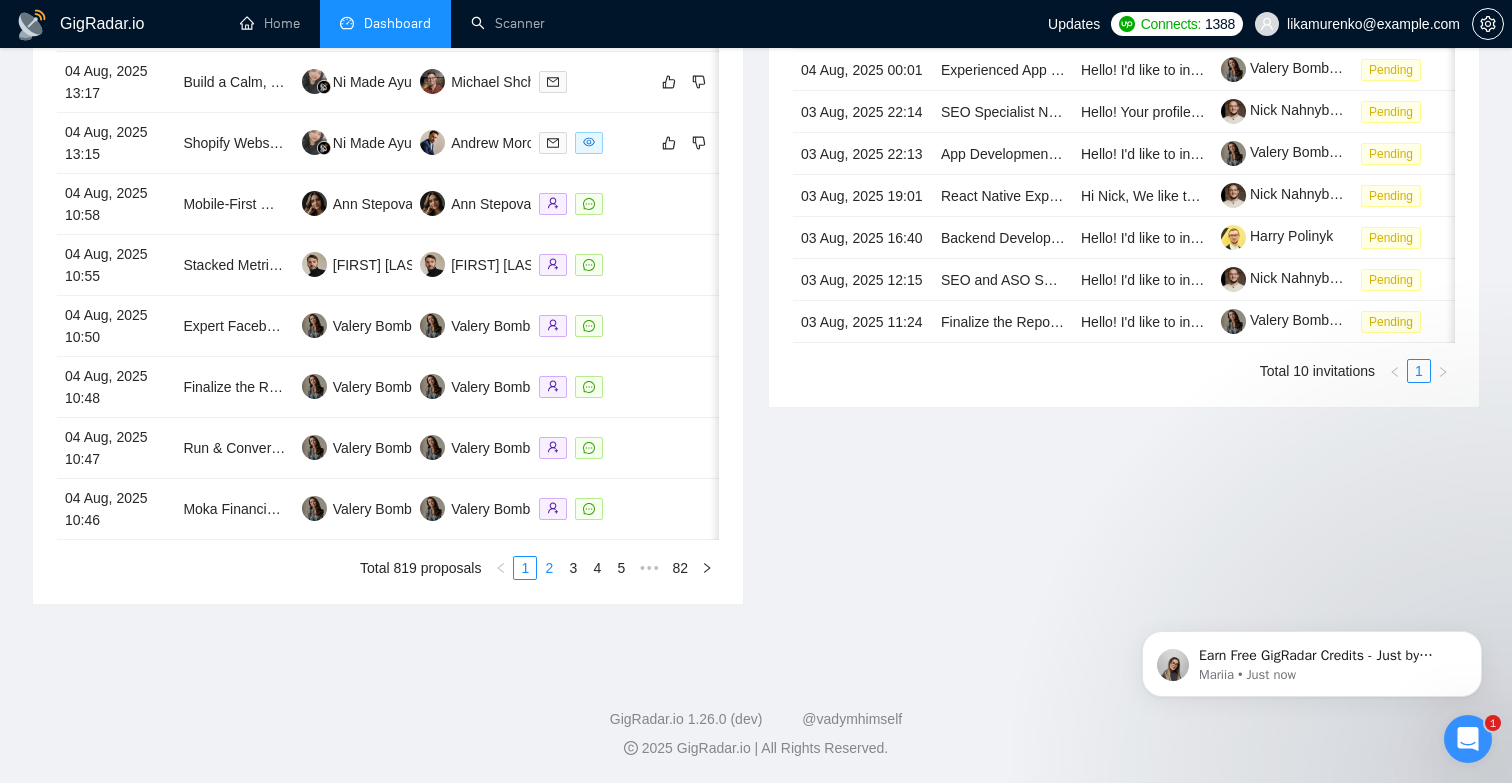 click on "2" at bounding box center [549, 568] 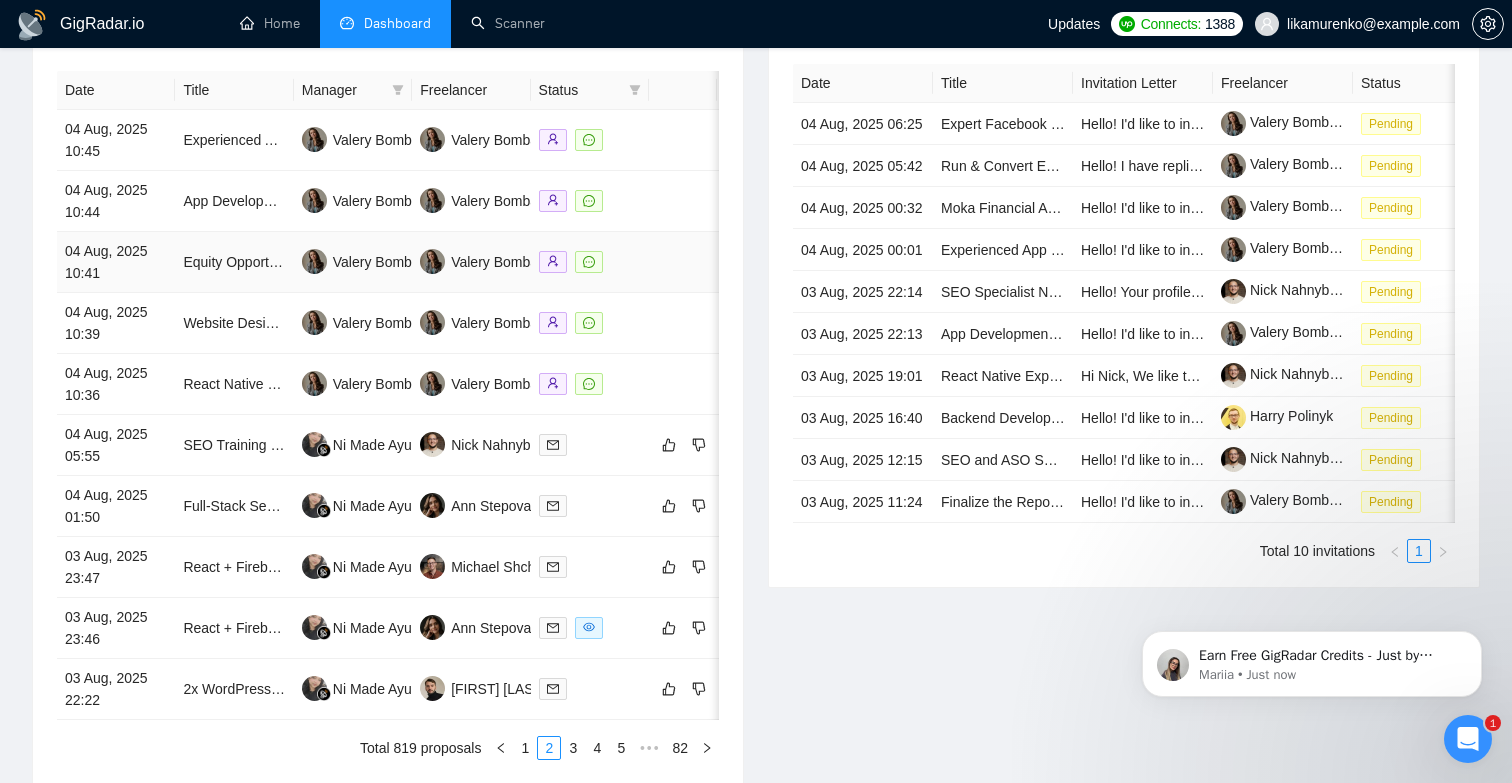scroll, scrollTop: 1014, scrollLeft: 0, axis: vertical 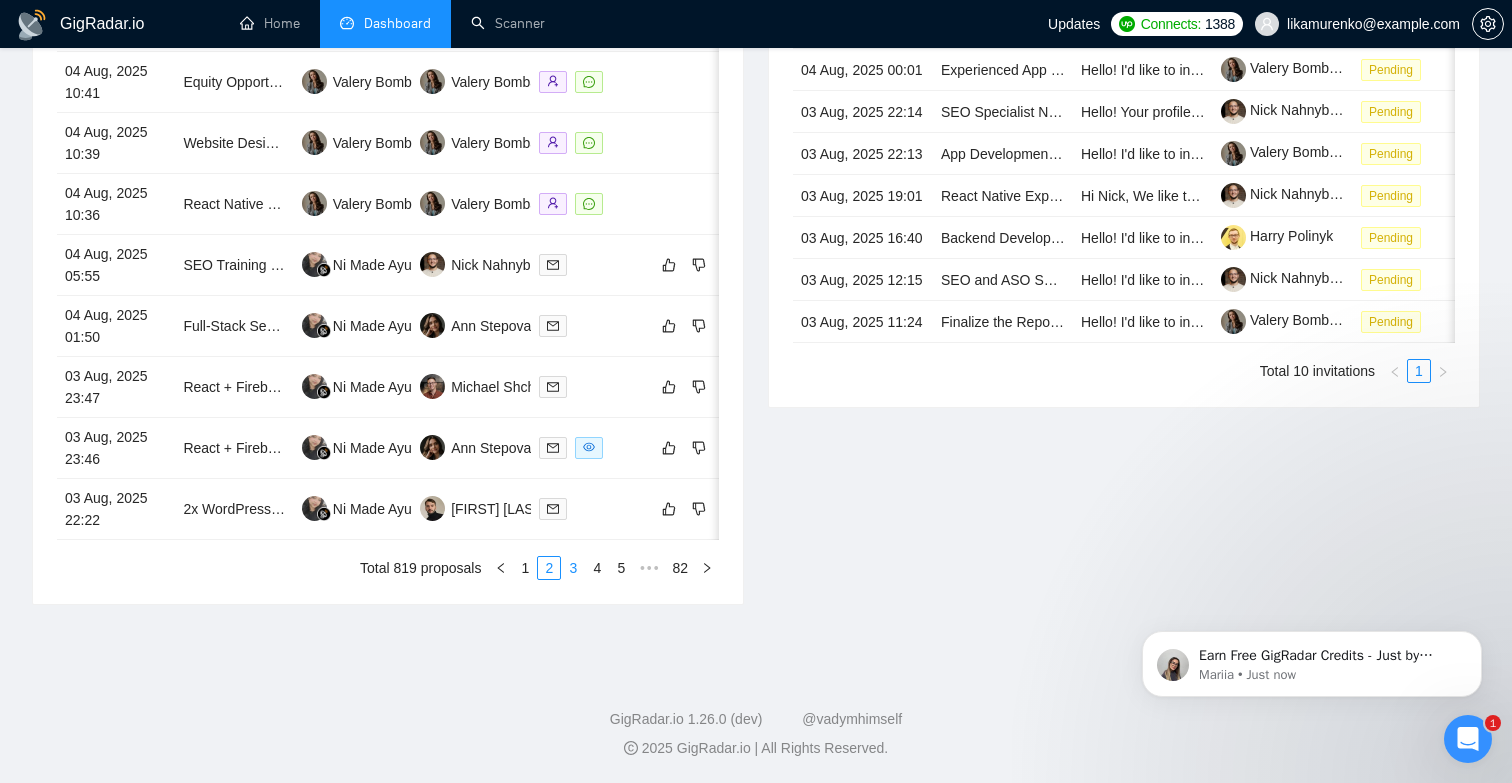 click on "3" at bounding box center [573, 568] 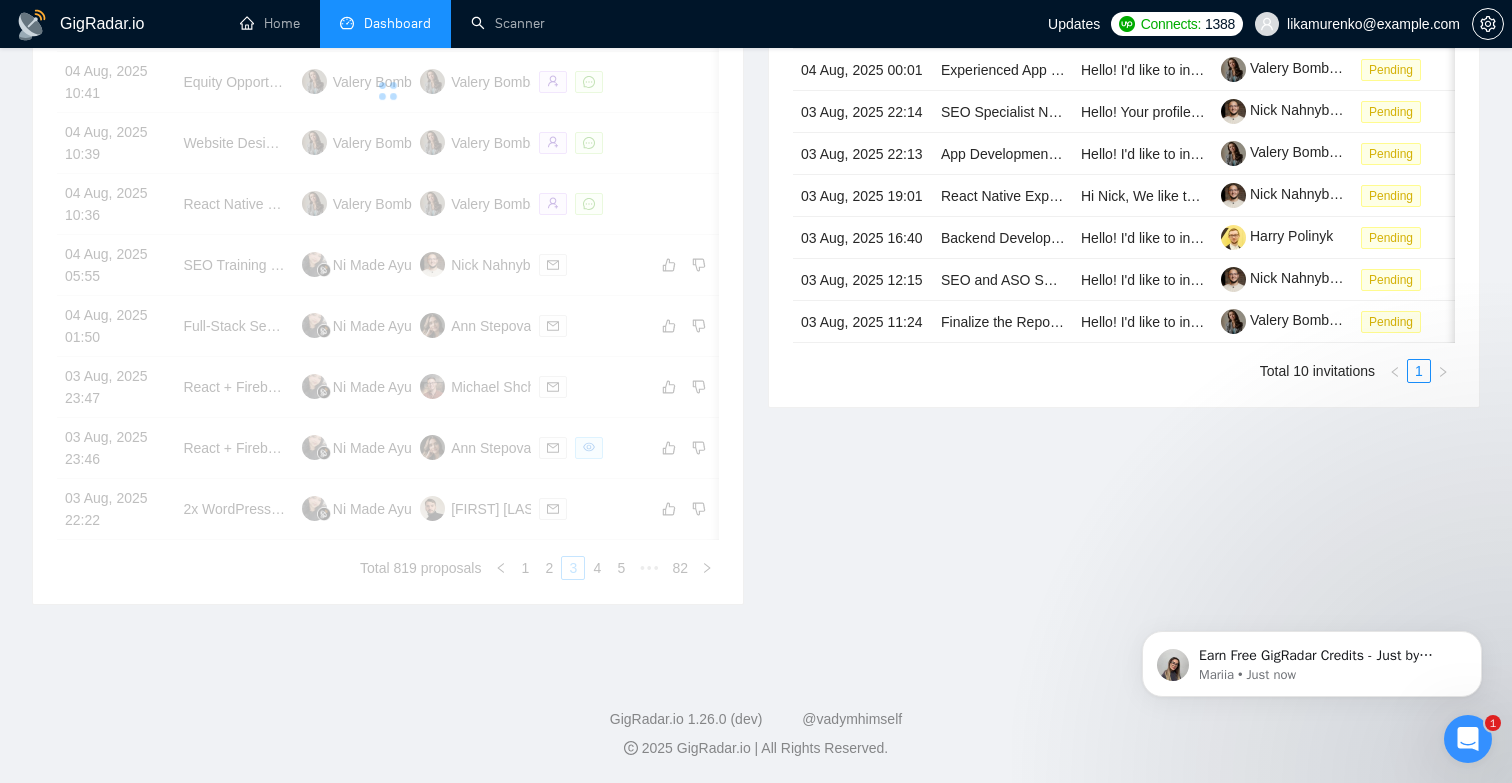 type 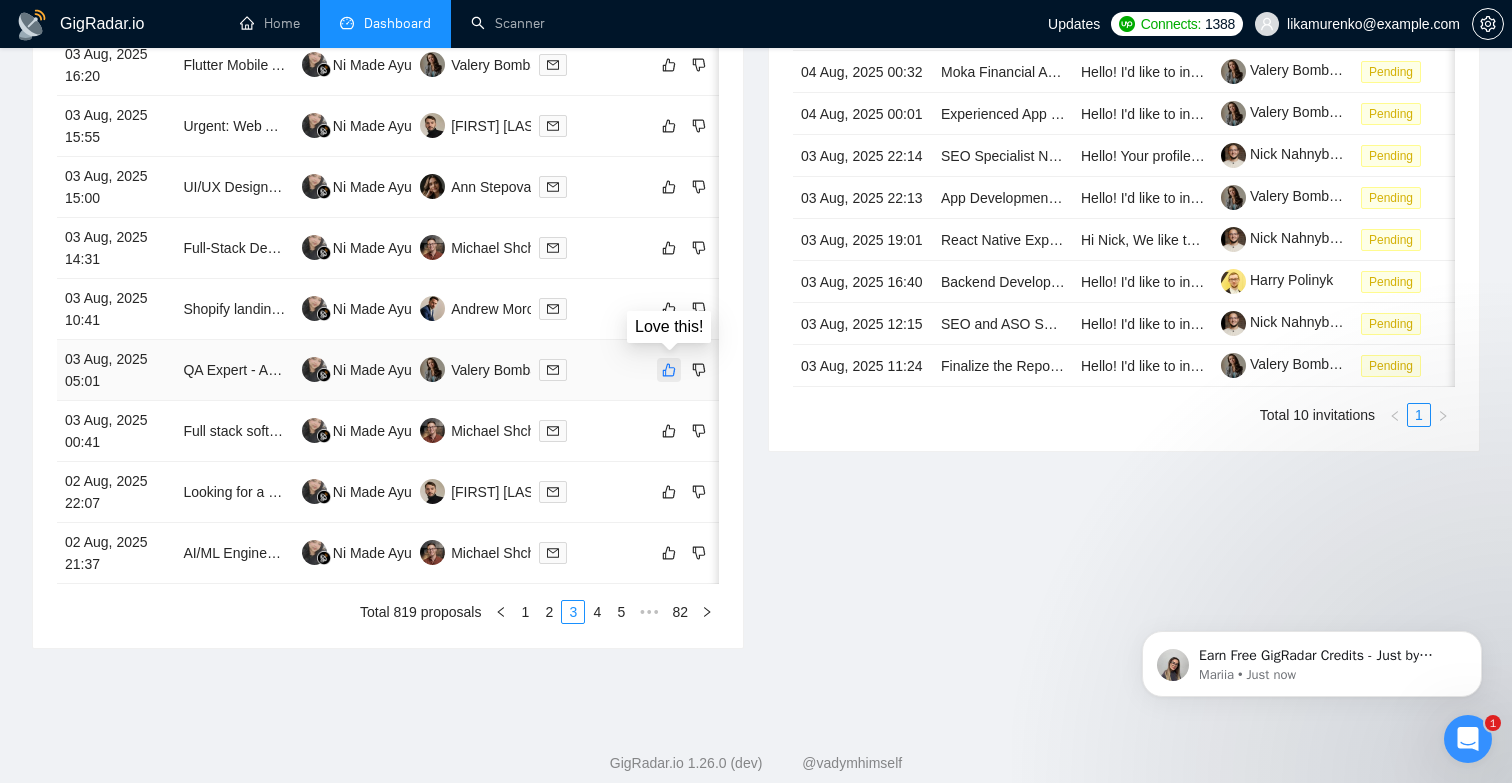 scroll, scrollTop: 971, scrollLeft: 0, axis: vertical 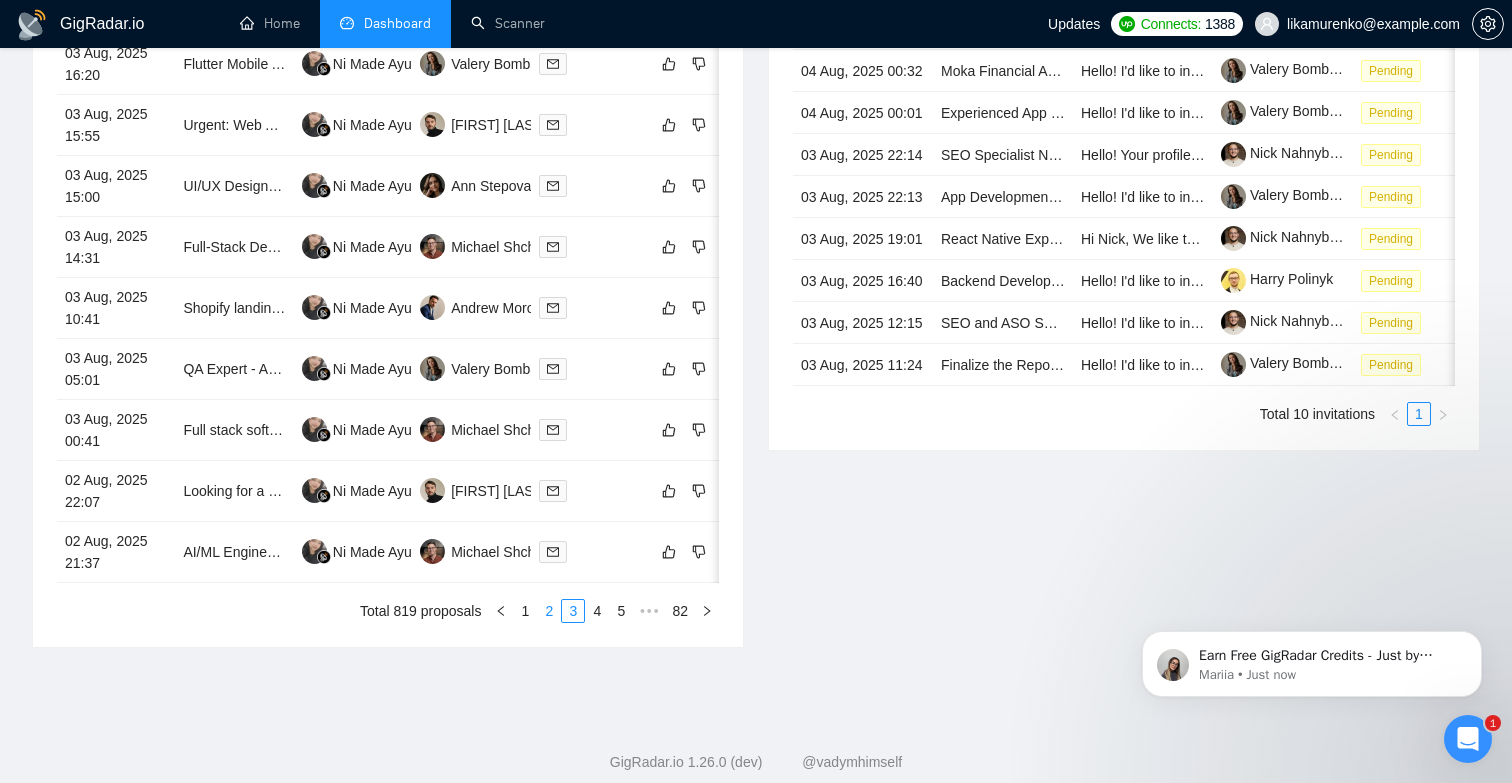 click on "2" at bounding box center [549, 611] 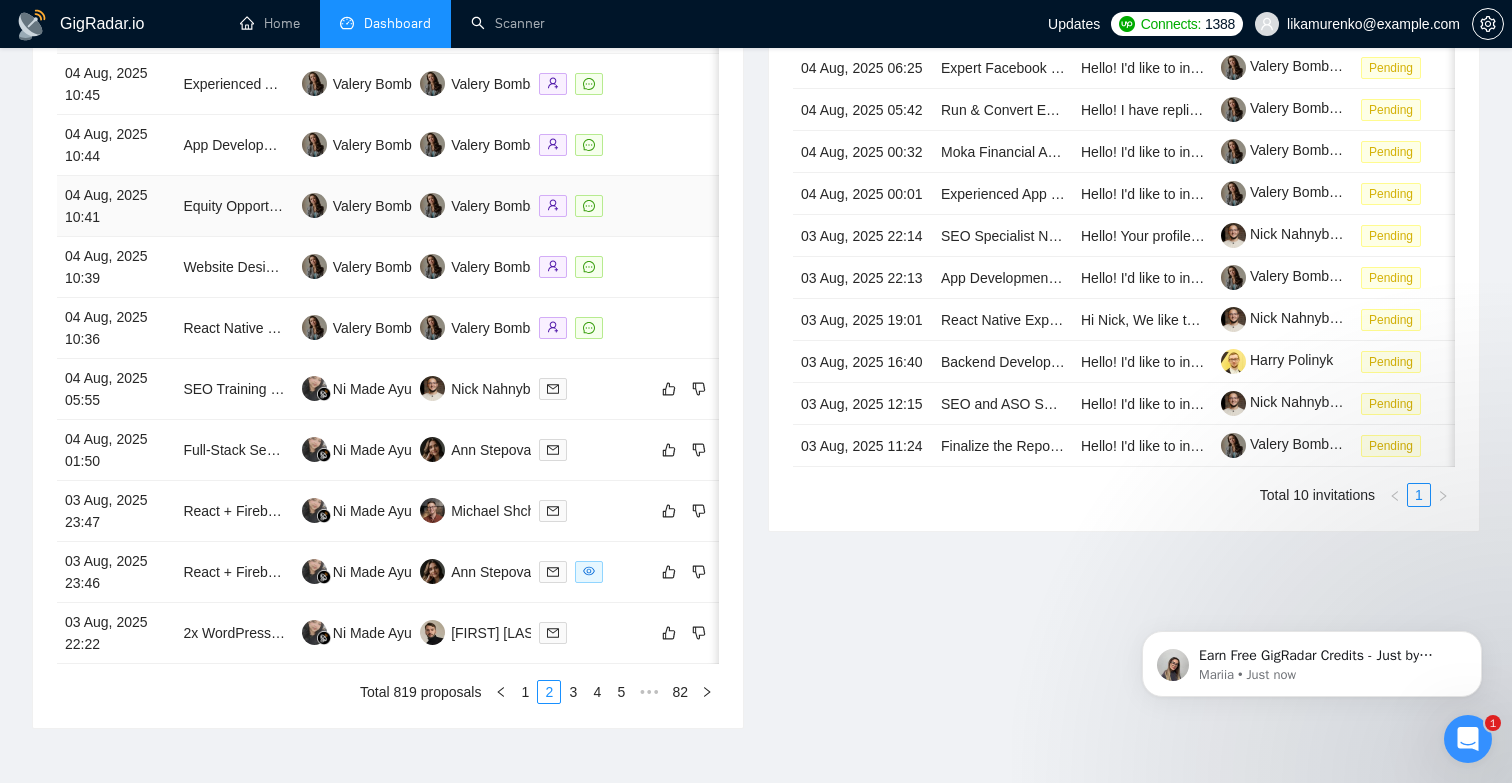 scroll, scrollTop: 891, scrollLeft: 0, axis: vertical 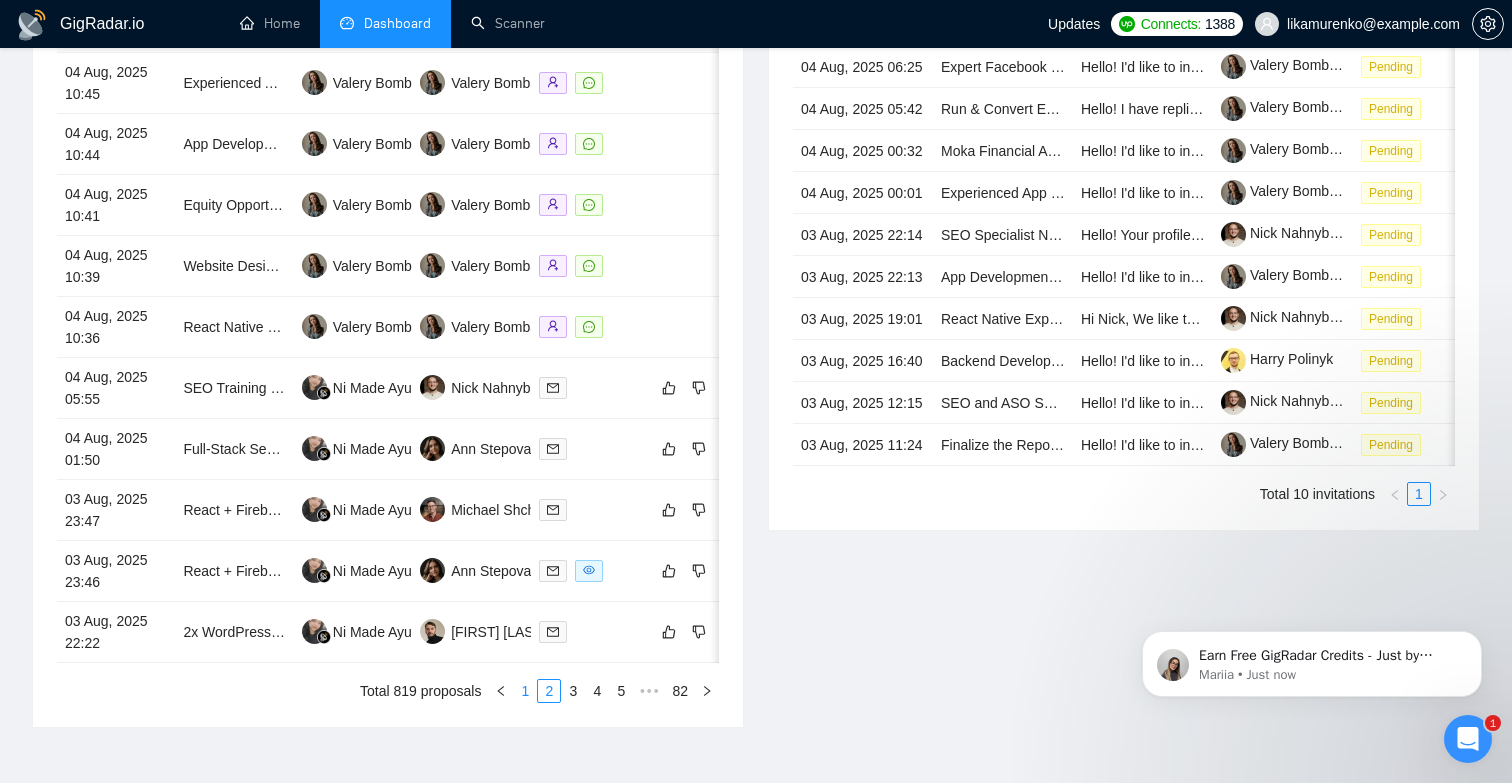 click on "1" at bounding box center [525, 691] 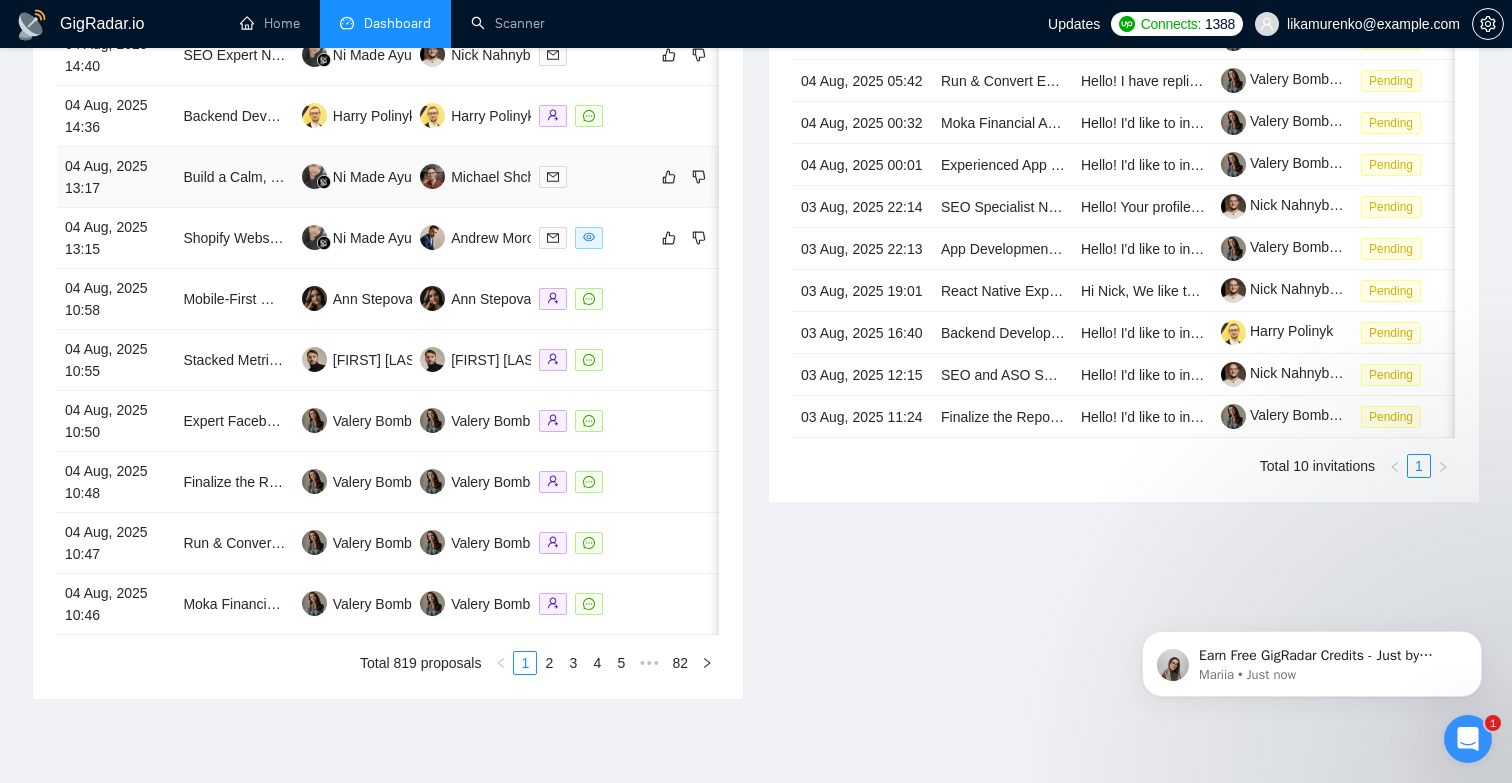 scroll, scrollTop: 922, scrollLeft: 0, axis: vertical 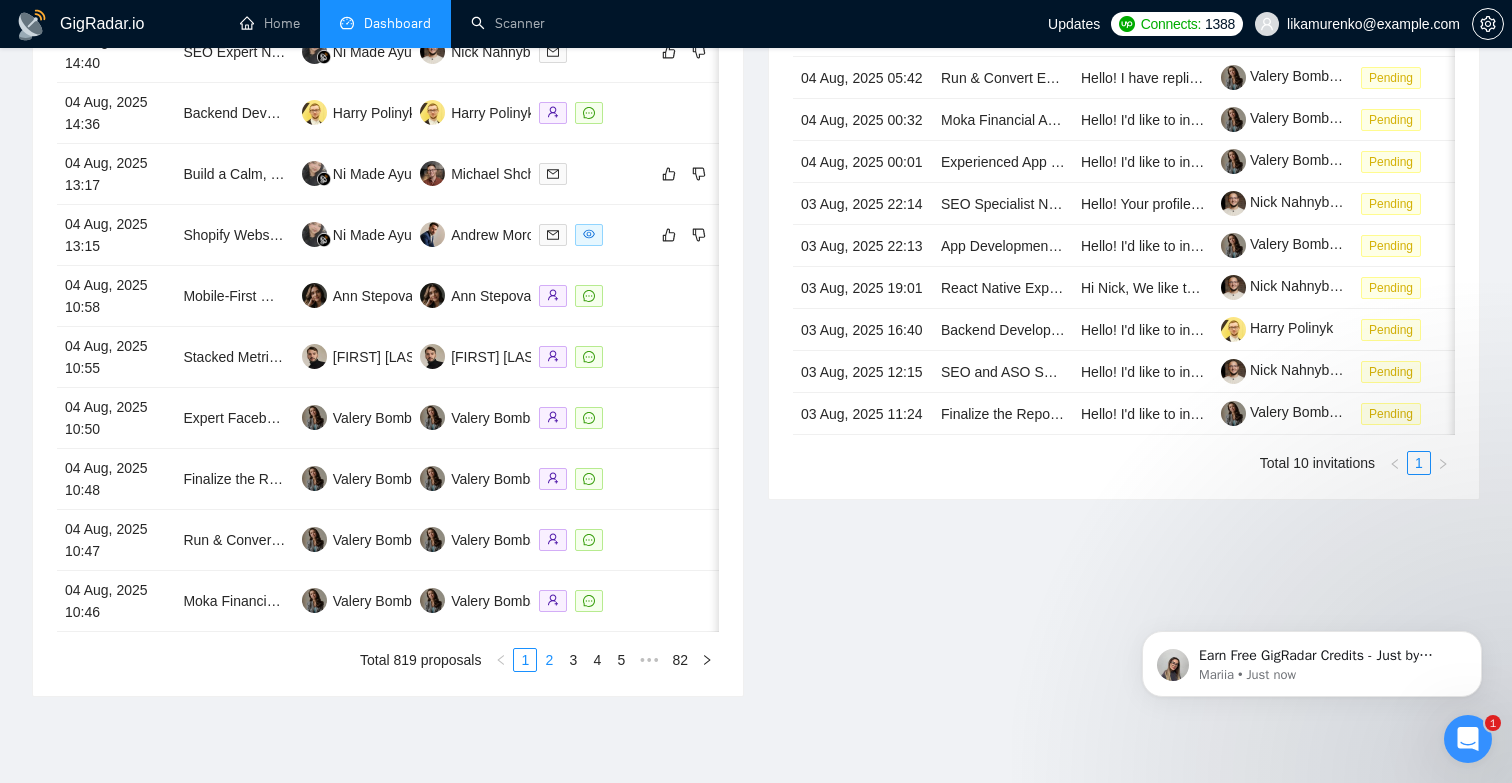 click on "2" at bounding box center [549, 660] 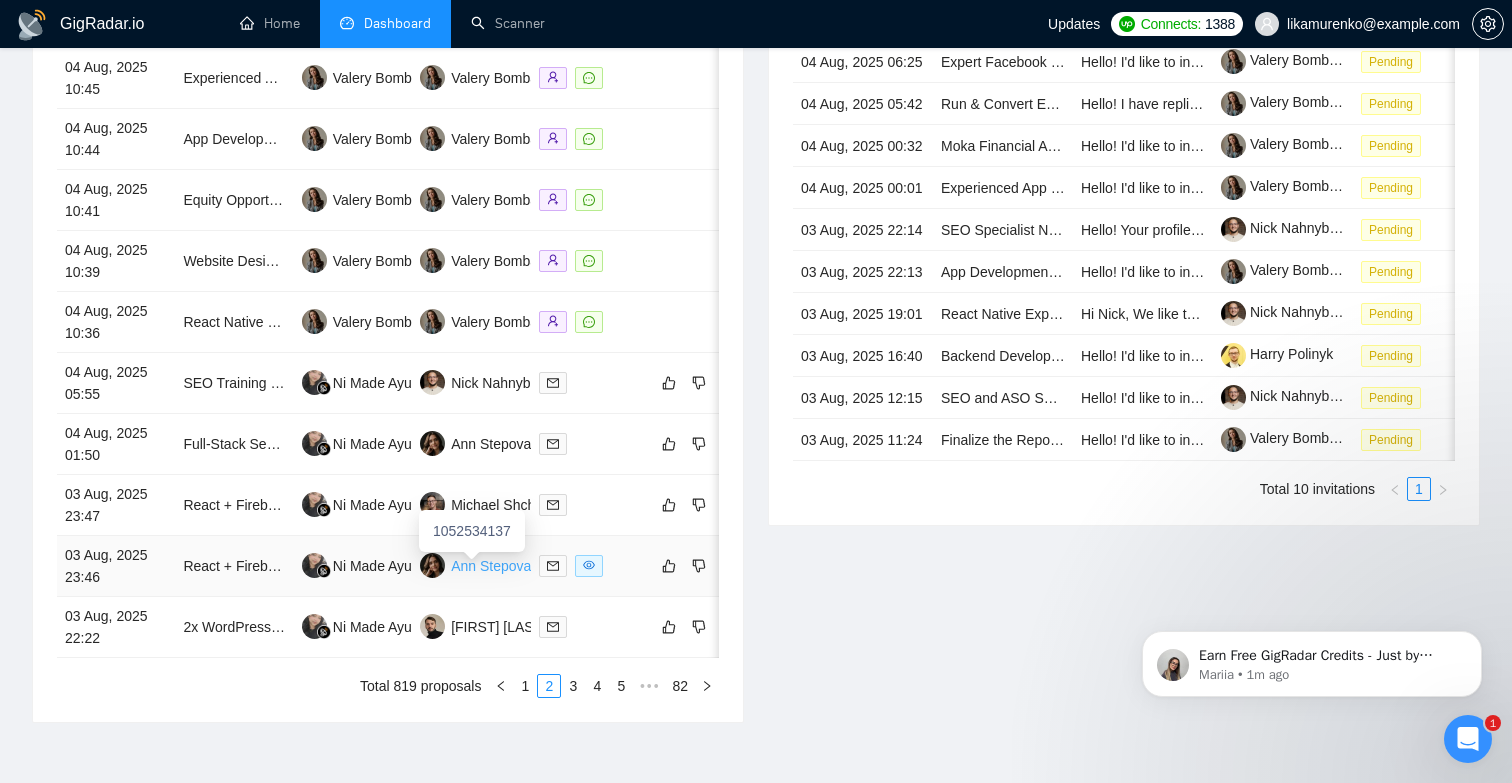 scroll, scrollTop: 897, scrollLeft: 0, axis: vertical 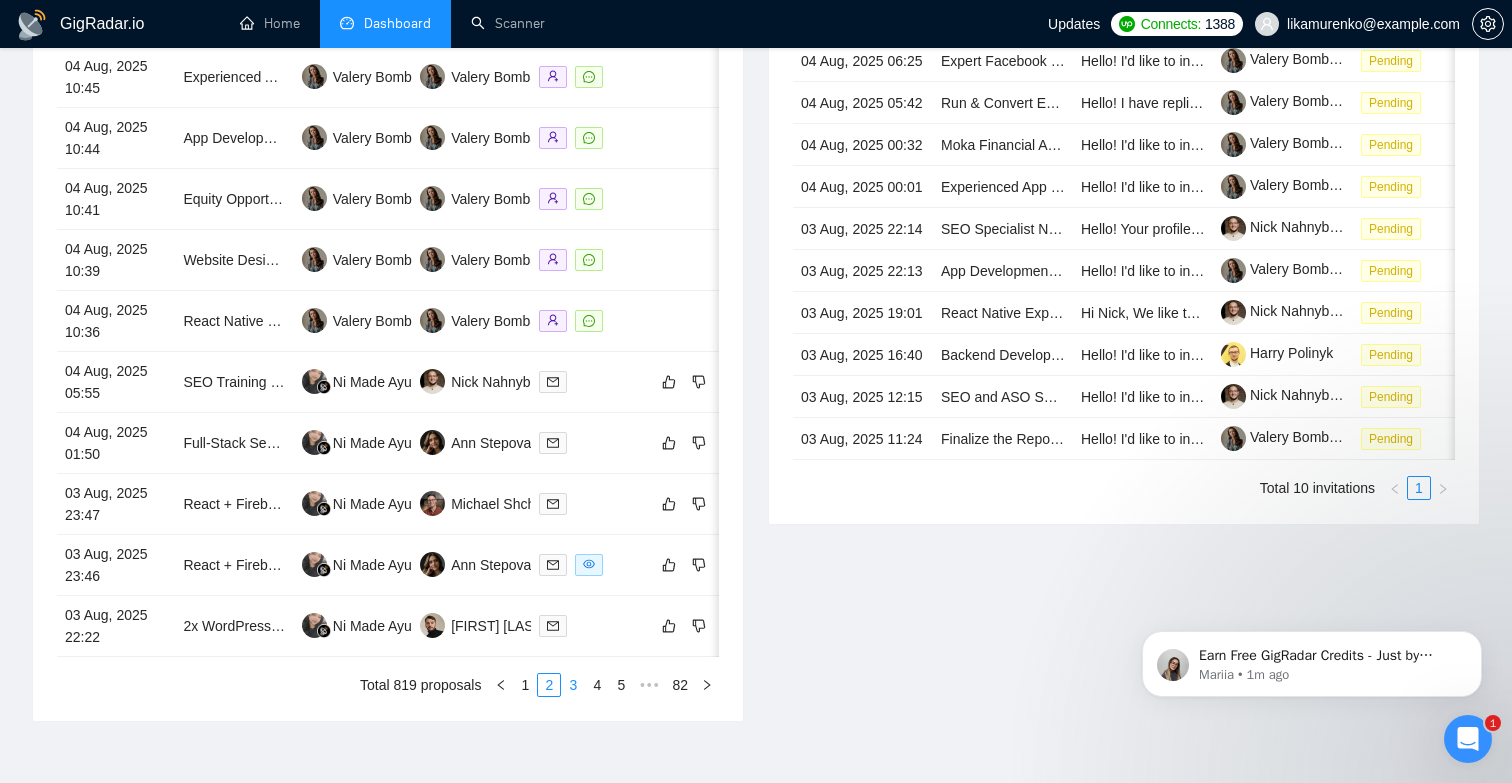 click on "3" at bounding box center [573, 685] 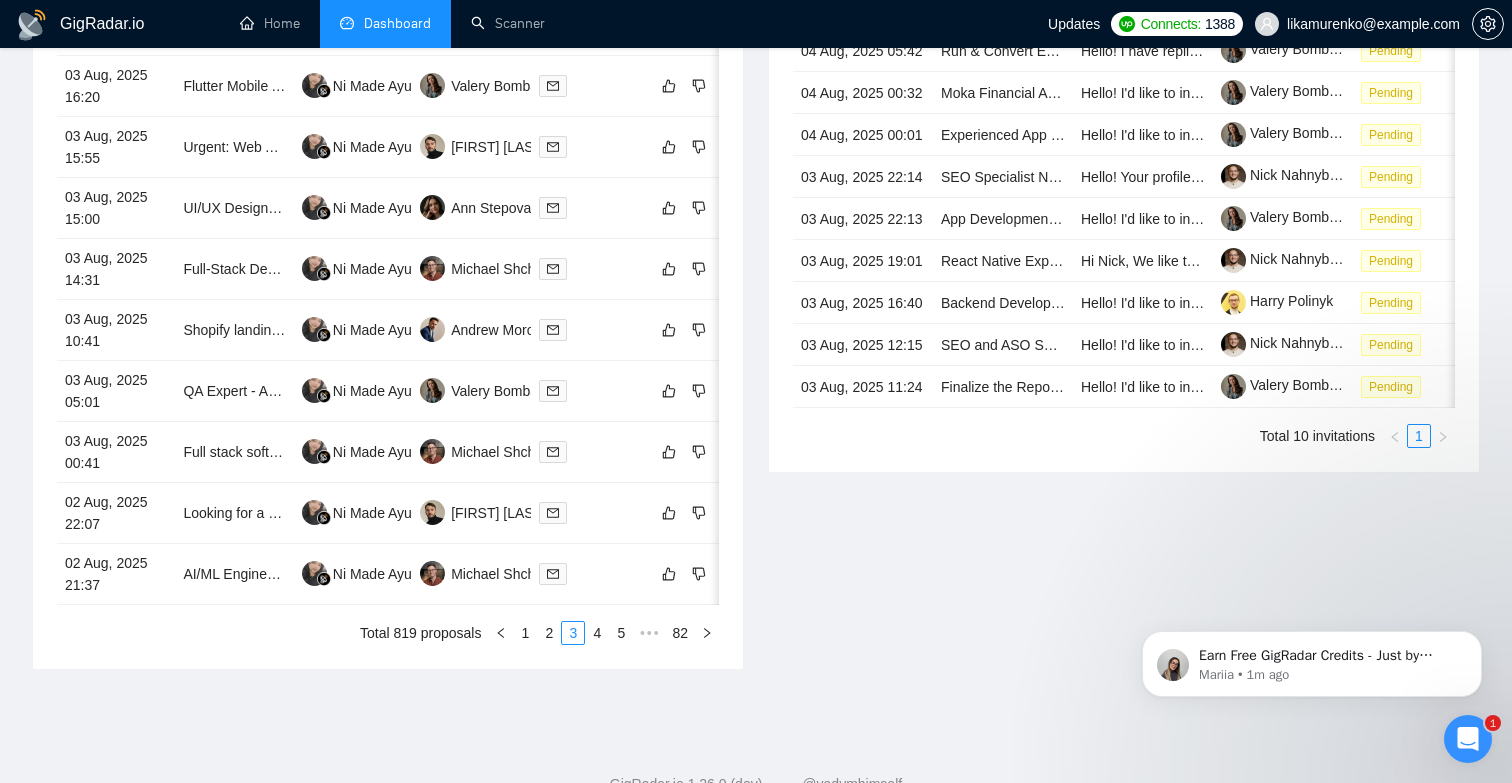 scroll, scrollTop: 950, scrollLeft: 0, axis: vertical 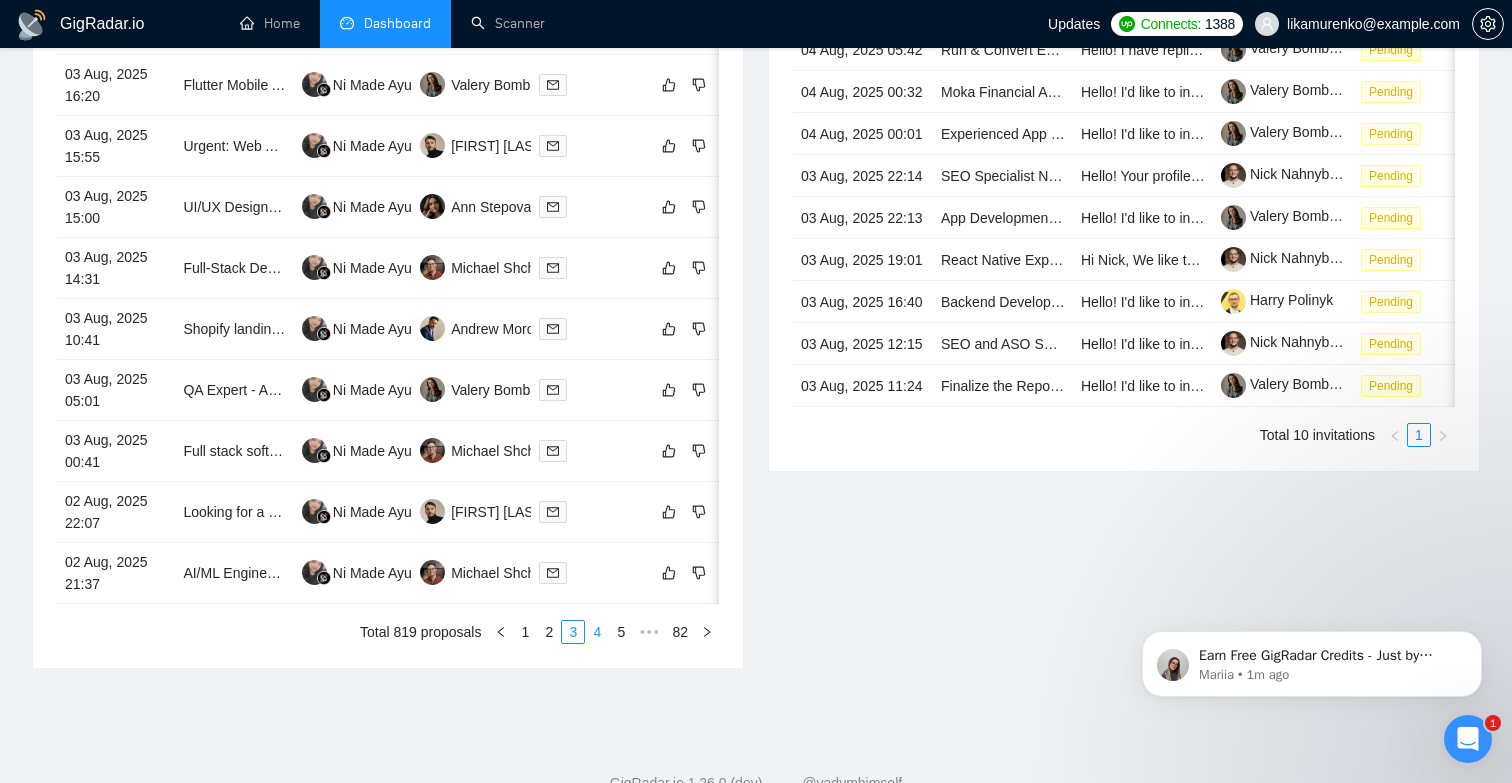 click on "4" at bounding box center (597, 632) 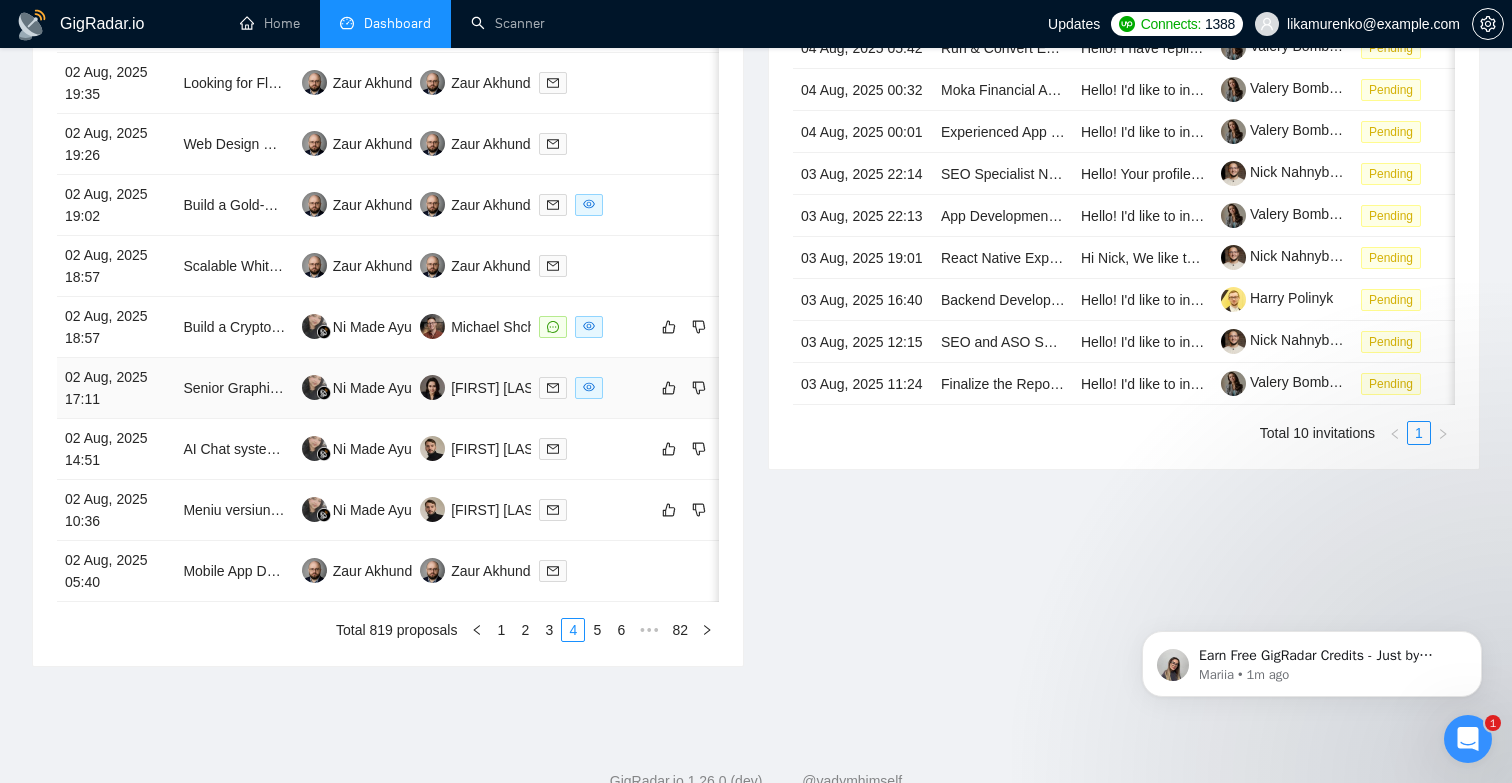scroll, scrollTop: 954, scrollLeft: 0, axis: vertical 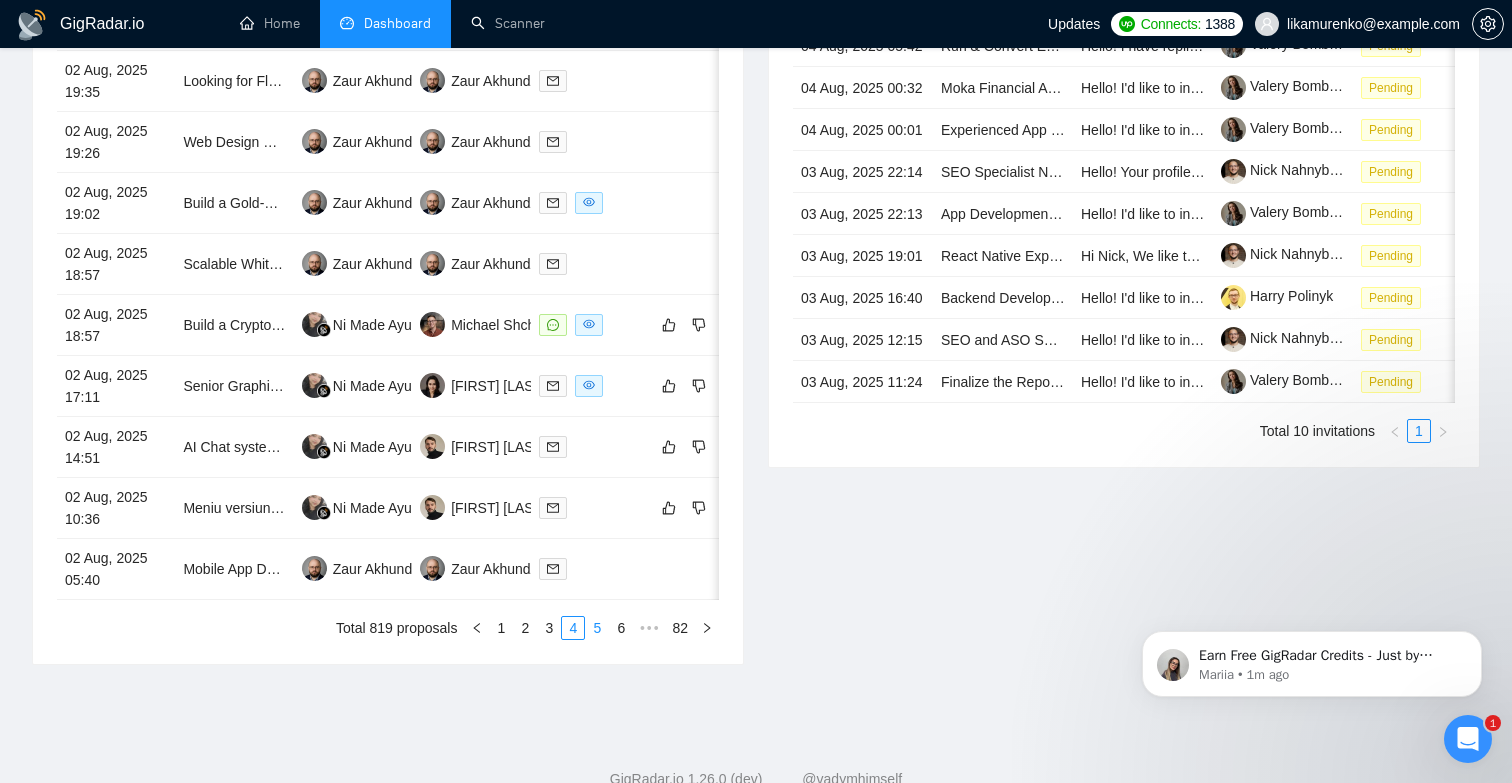 click on "5" at bounding box center (597, 628) 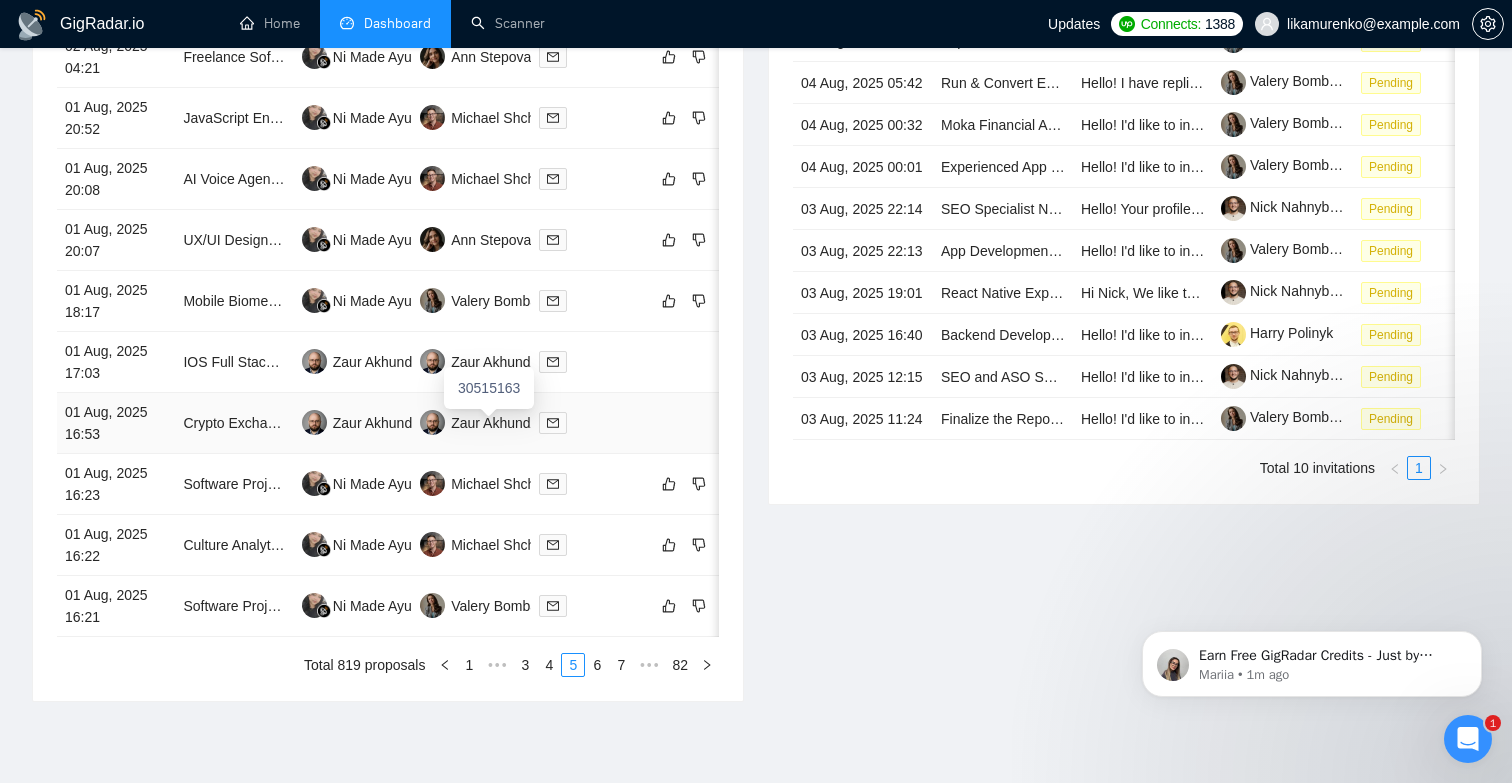 scroll, scrollTop: 933, scrollLeft: 0, axis: vertical 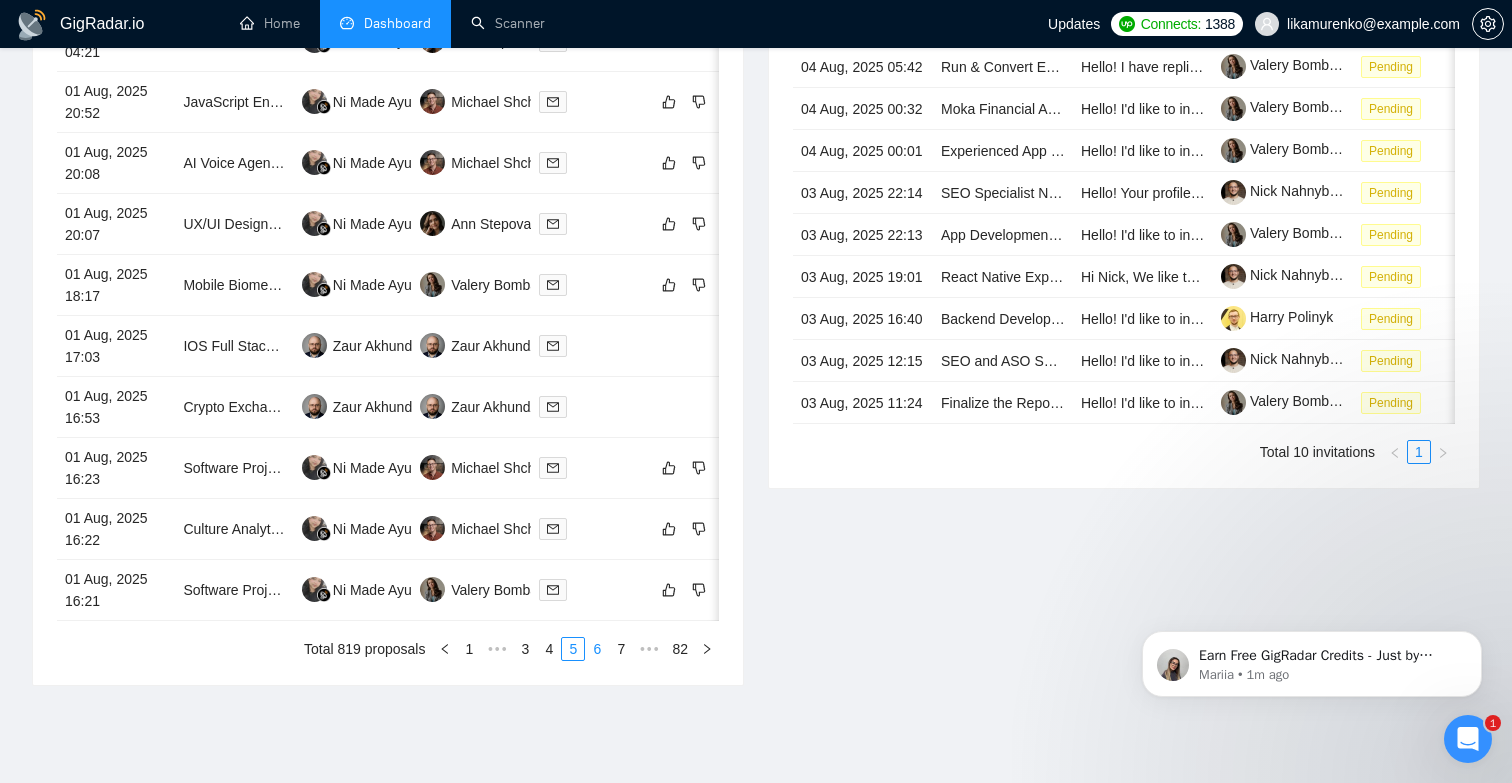 click on "6" at bounding box center [597, 649] 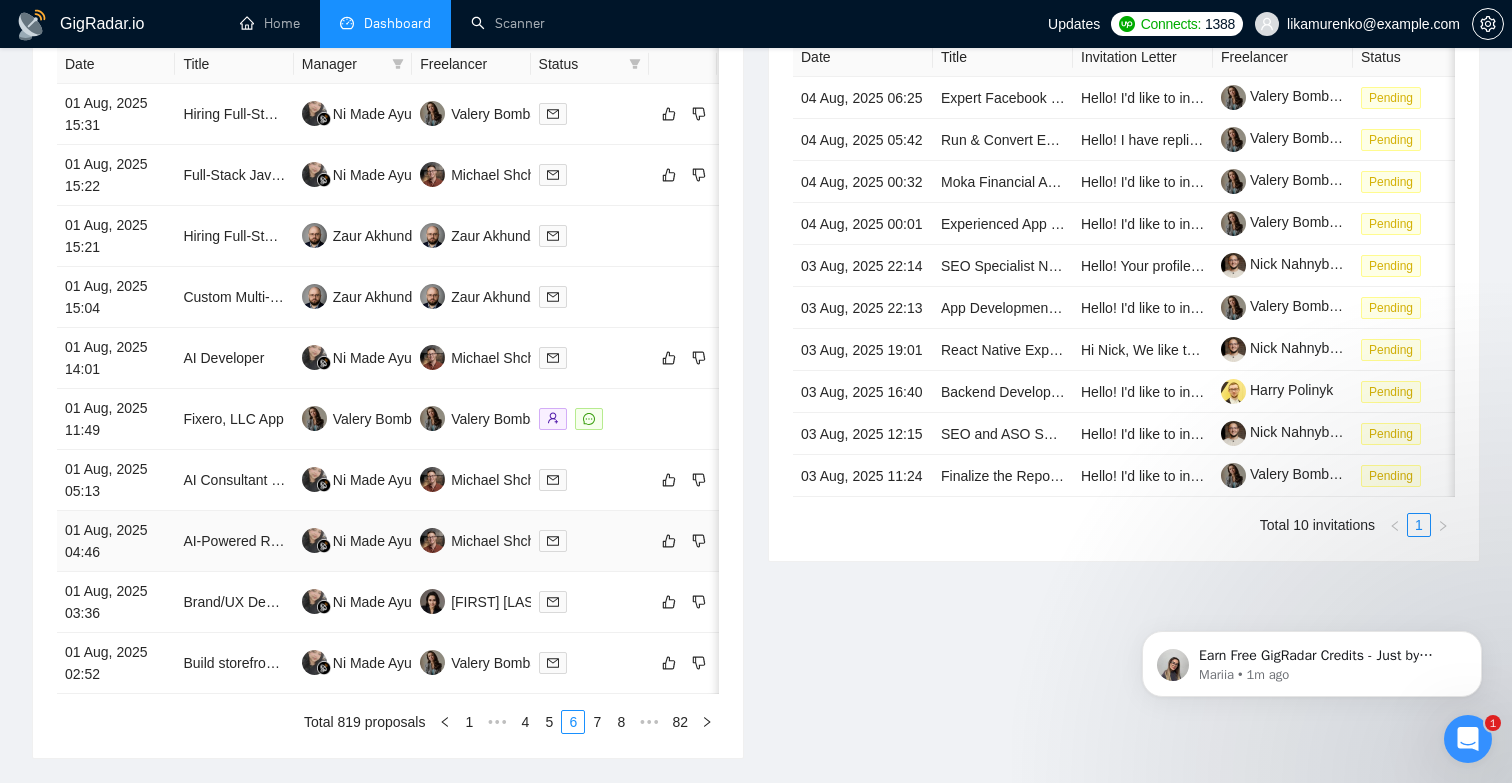 scroll, scrollTop: 886, scrollLeft: 0, axis: vertical 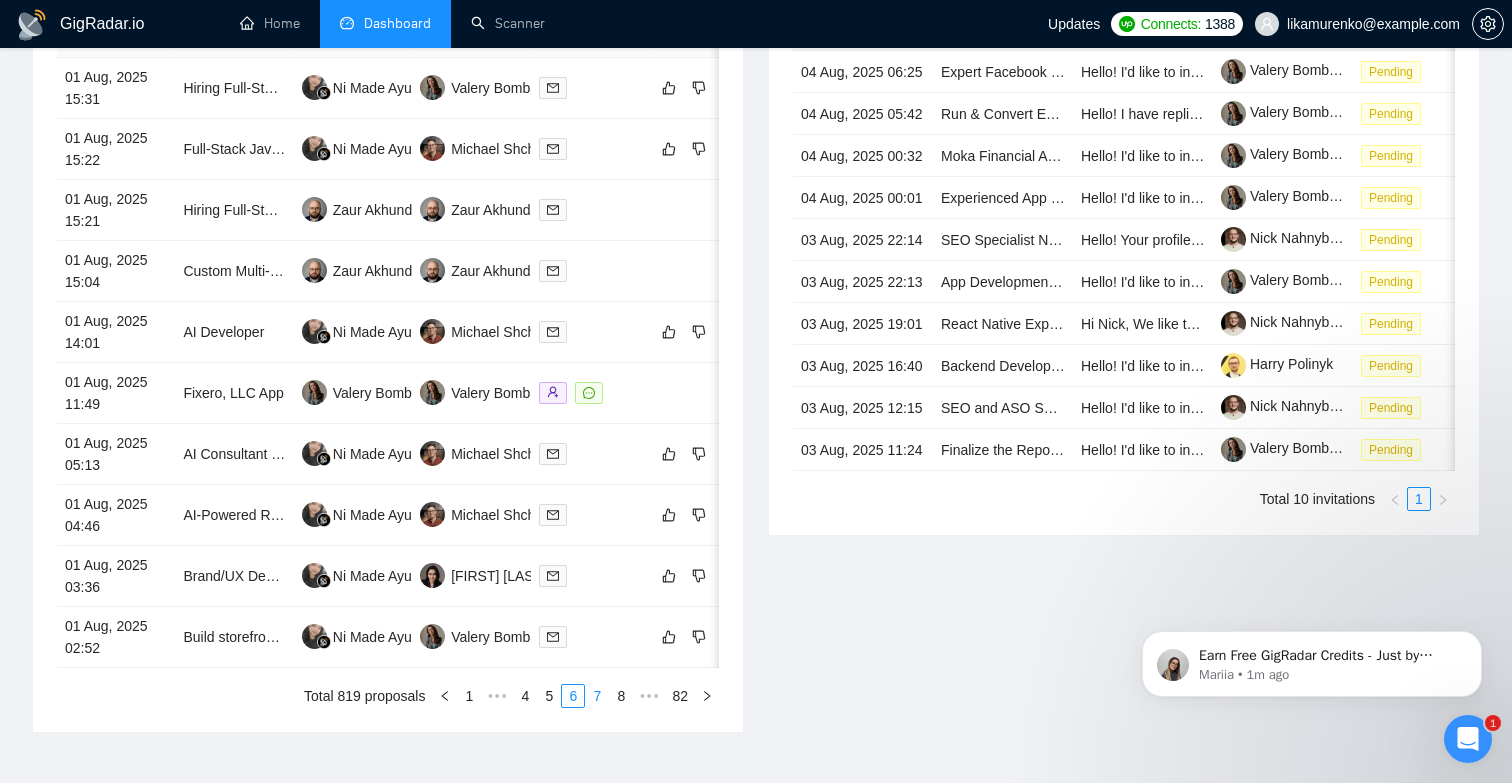 click on "7" at bounding box center (597, 696) 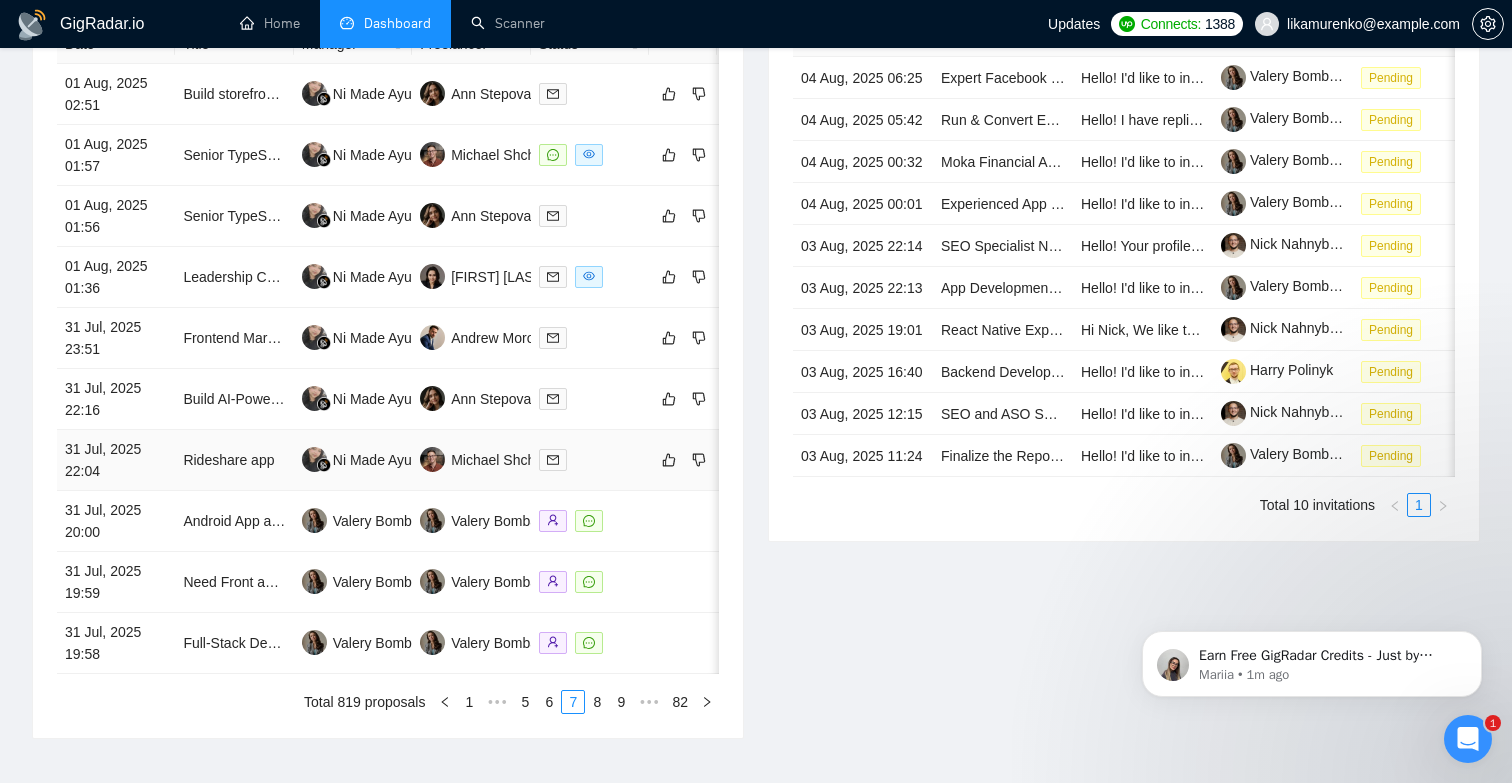 scroll, scrollTop: 883, scrollLeft: 0, axis: vertical 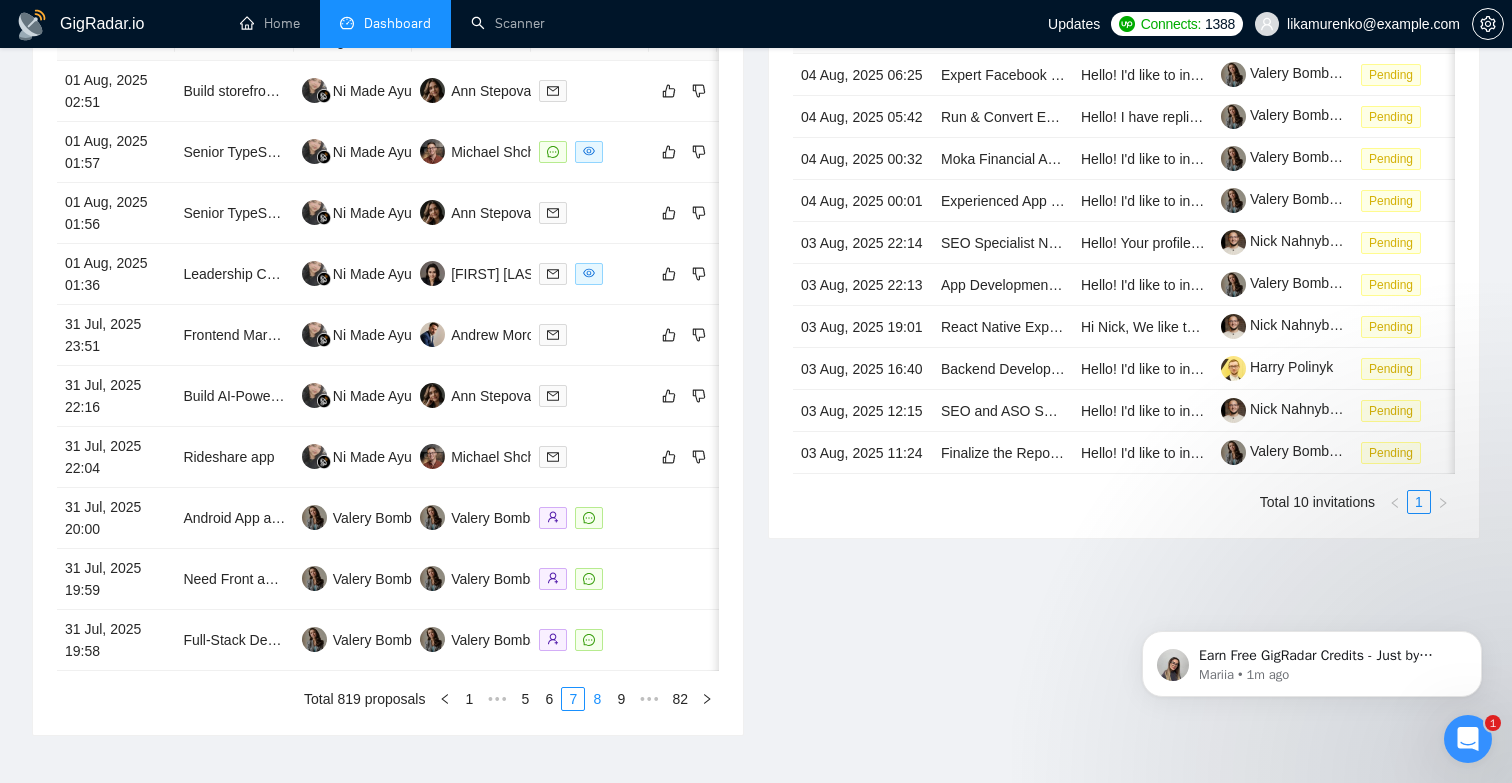 click on "8" at bounding box center (597, 699) 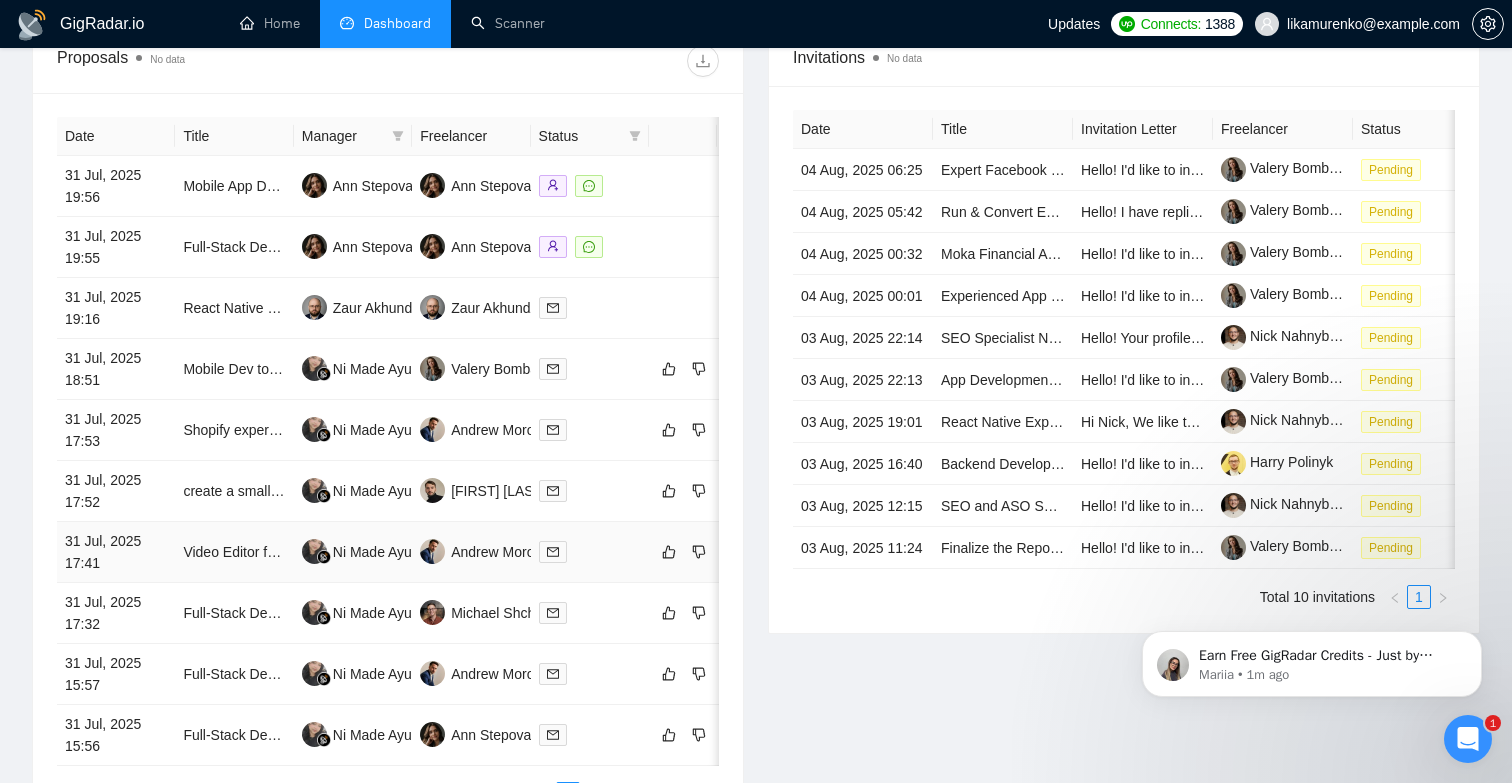 scroll, scrollTop: 884, scrollLeft: 0, axis: vertical 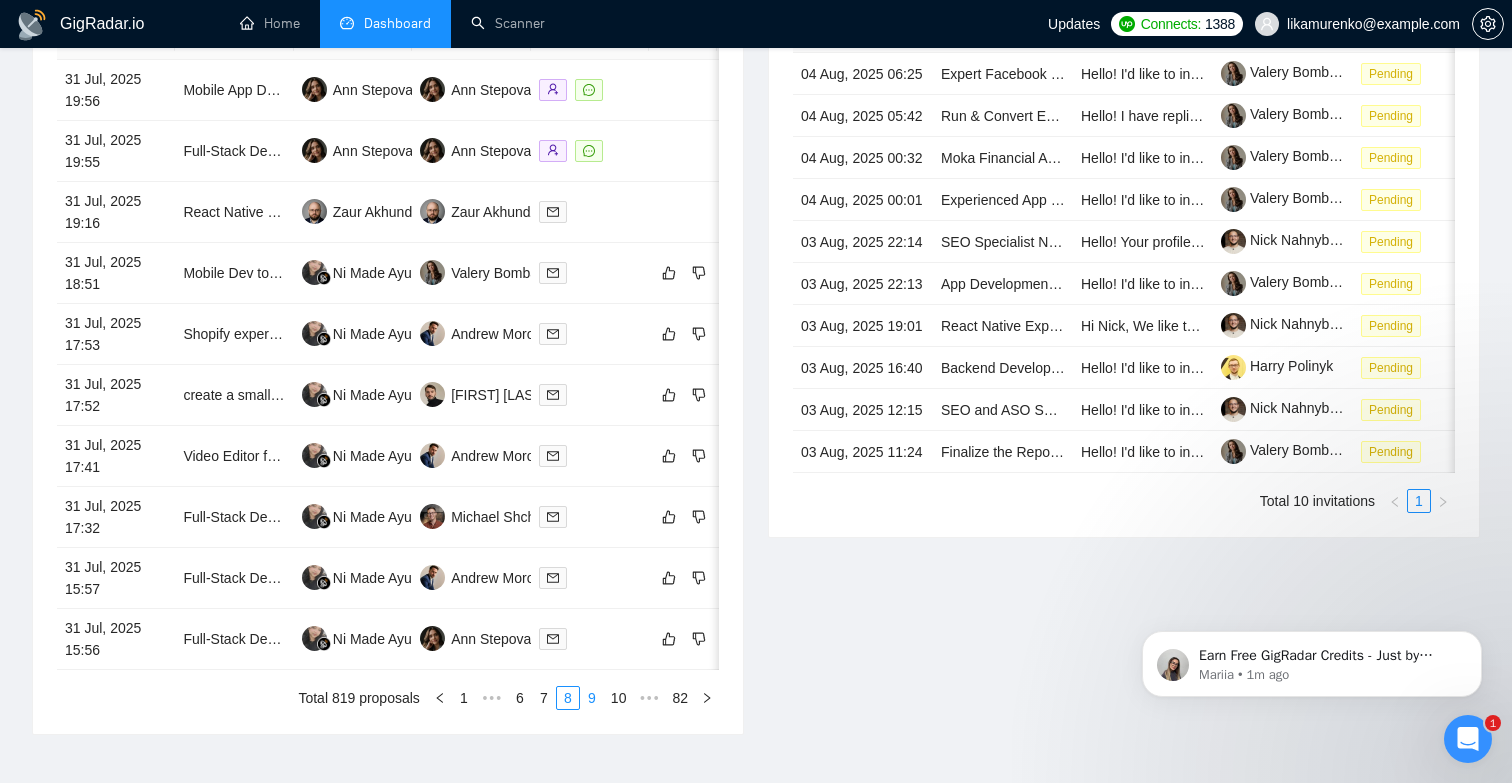 click on "9" at bounding box center [592, 698] 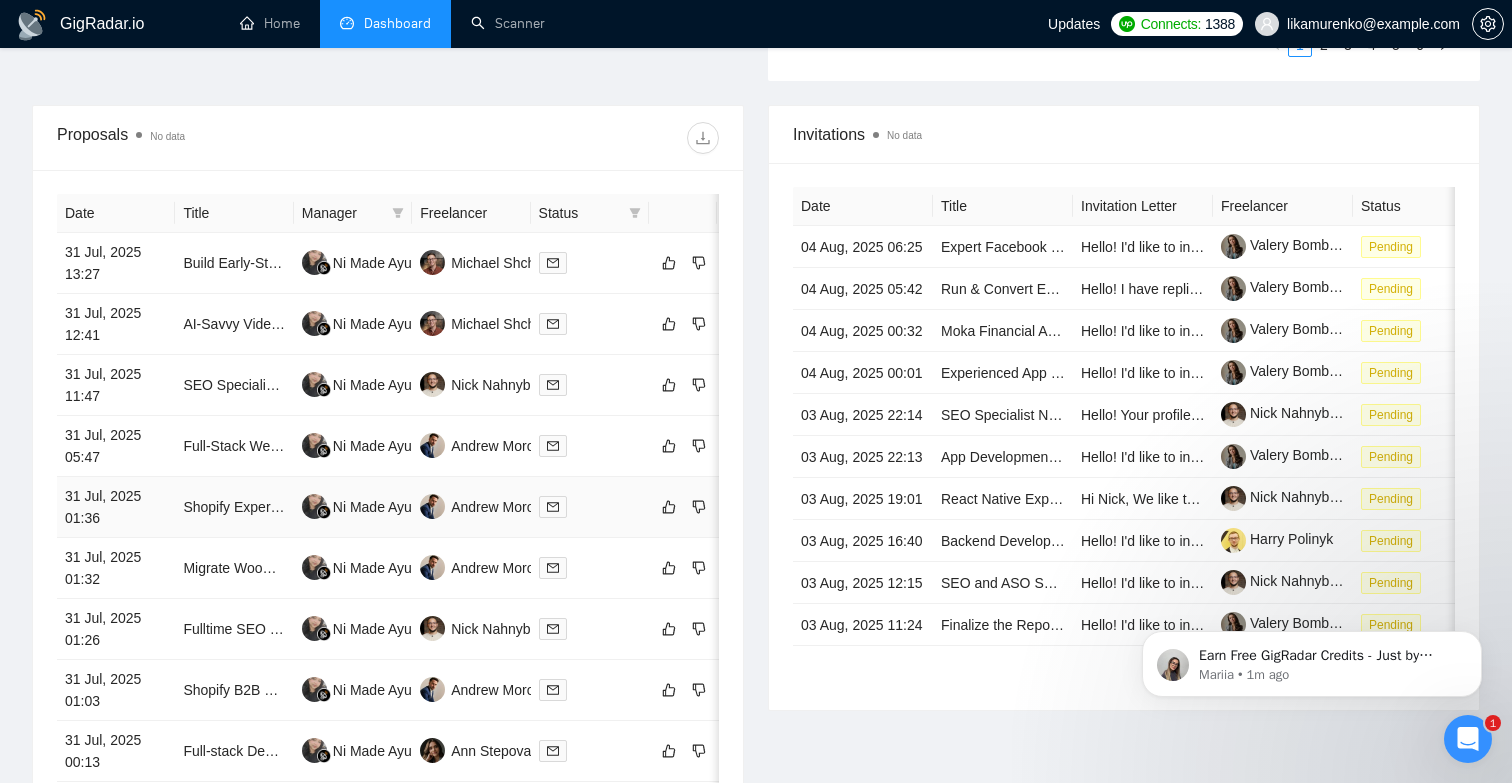 scroll, scrollTop: 709, scrollLeft: 0, axis: vertical 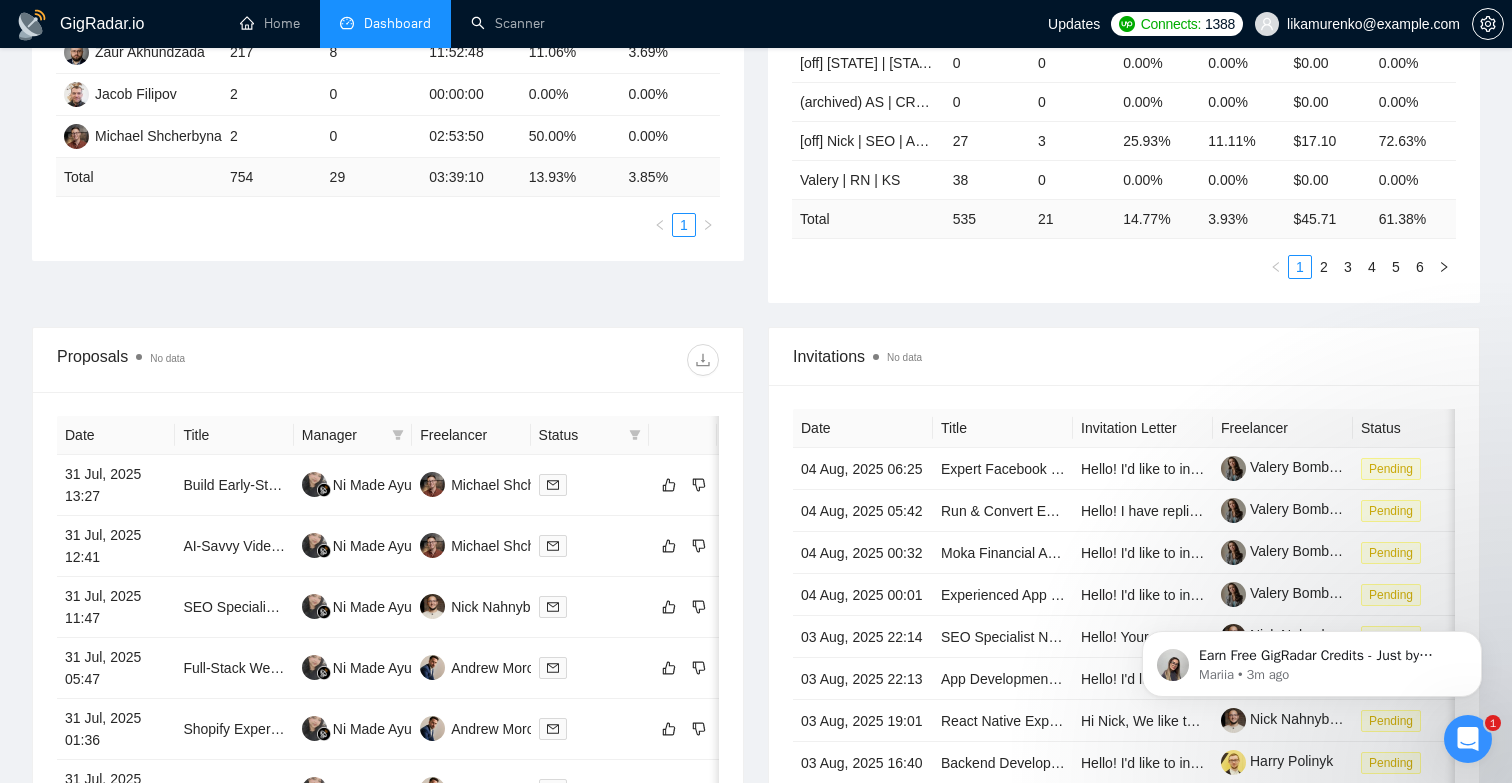 click on "Proposals No data Date Title Manager Freelancer Status               31 Jul, 2025 13:27 Build Early‑Stage SaaS MVP + AI Feature (React / Node) - Fixed Price Ni Made Ayu Della Anggraeni Michael Shcherbyna 31 Jul, 2025 12:41 AI-Savvy Video Editor Needed for Futuristic Hygiene Brand (3D, Avatars, Social Content) Ni Made Ayu Della Anggraeni Michael Shcherbyna 31 Jul, 2025 11:47 SEO Specialist for Gambling Niche Ni Made Ayu Della Anggraeni Nick Nahnybida 31 Jul, 2025 05:47 Full-Stack Web Development Team Needed to Build an E-Commerce Store from Scratch Ni Made Ayu Della Anggraeni Andrew Moroz 31 Jul, 2025 01:36 Shopify Expert: Webshop & Fulfillment Center Integration Ni Made Ayu Della Anggraeni Andrew Moroz 31 Jul, 2025 01:32 Migrate WooCommerce WordPress Site to Shopify (Design + Products) Ni Made Ayu Della Anggraeni Andrew Moroz 31 Jul, 2025 01:26 Fulltime SEO Specialist Ni Made Ayu Della Anggraeni Nick Nahnybida 31 Jul, 2025 01:03 Shopify B2B Catalog Site Development - Minimal MVP Ann Stepova" at bounding box center [388, 728] 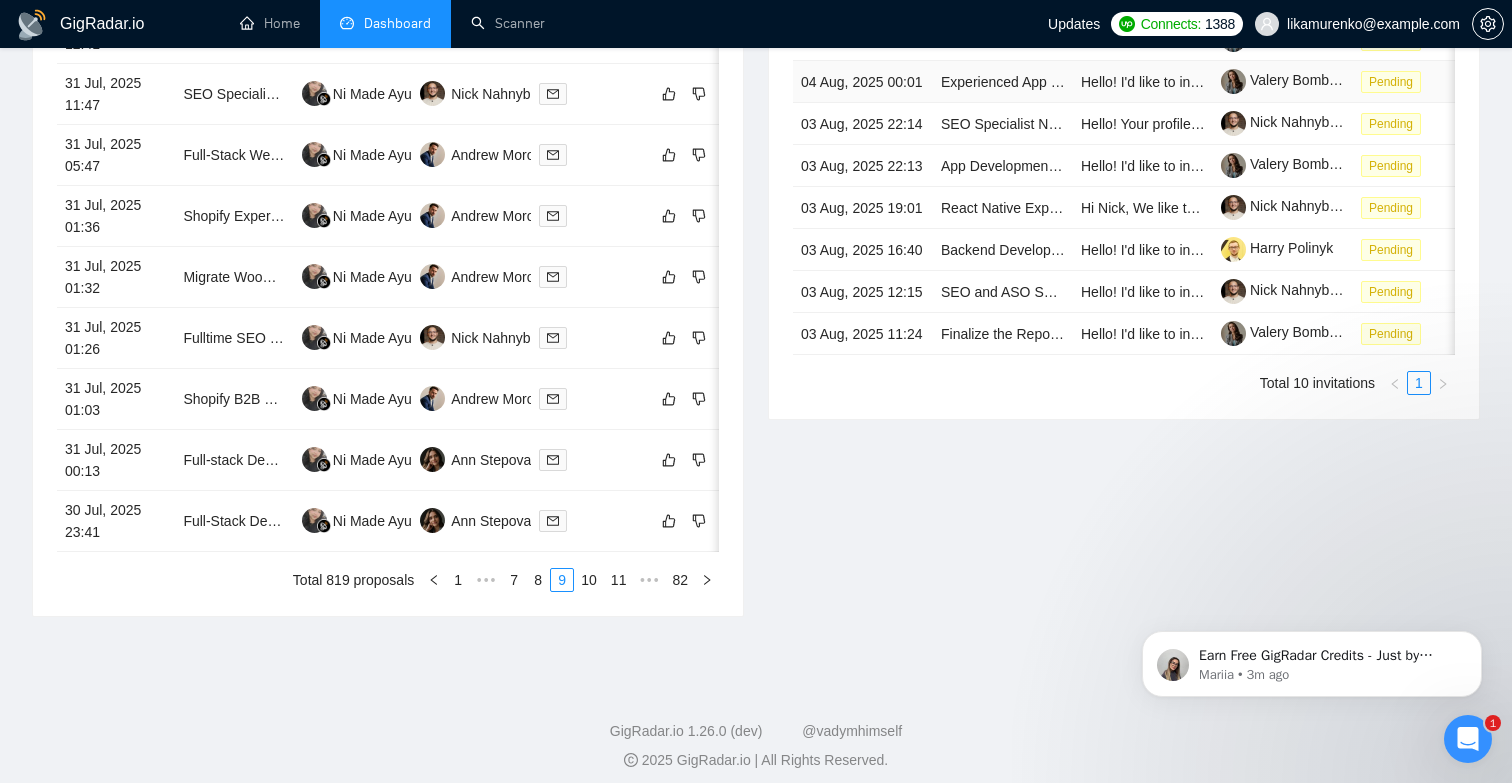 scroll, scrollTop: 1014, scrollLeft: 0, axis: vertical 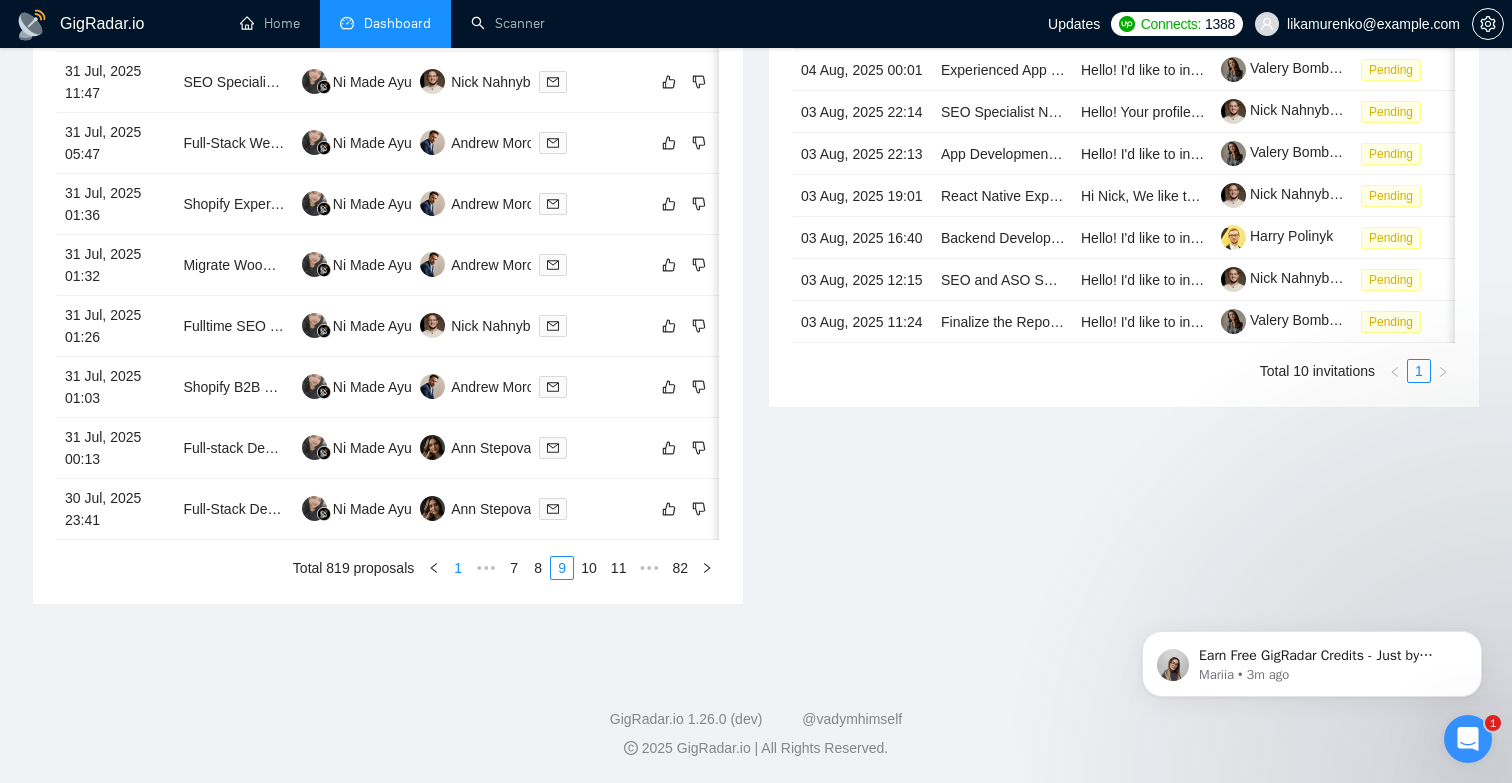 click on "1" at bounding box center (458, 568) 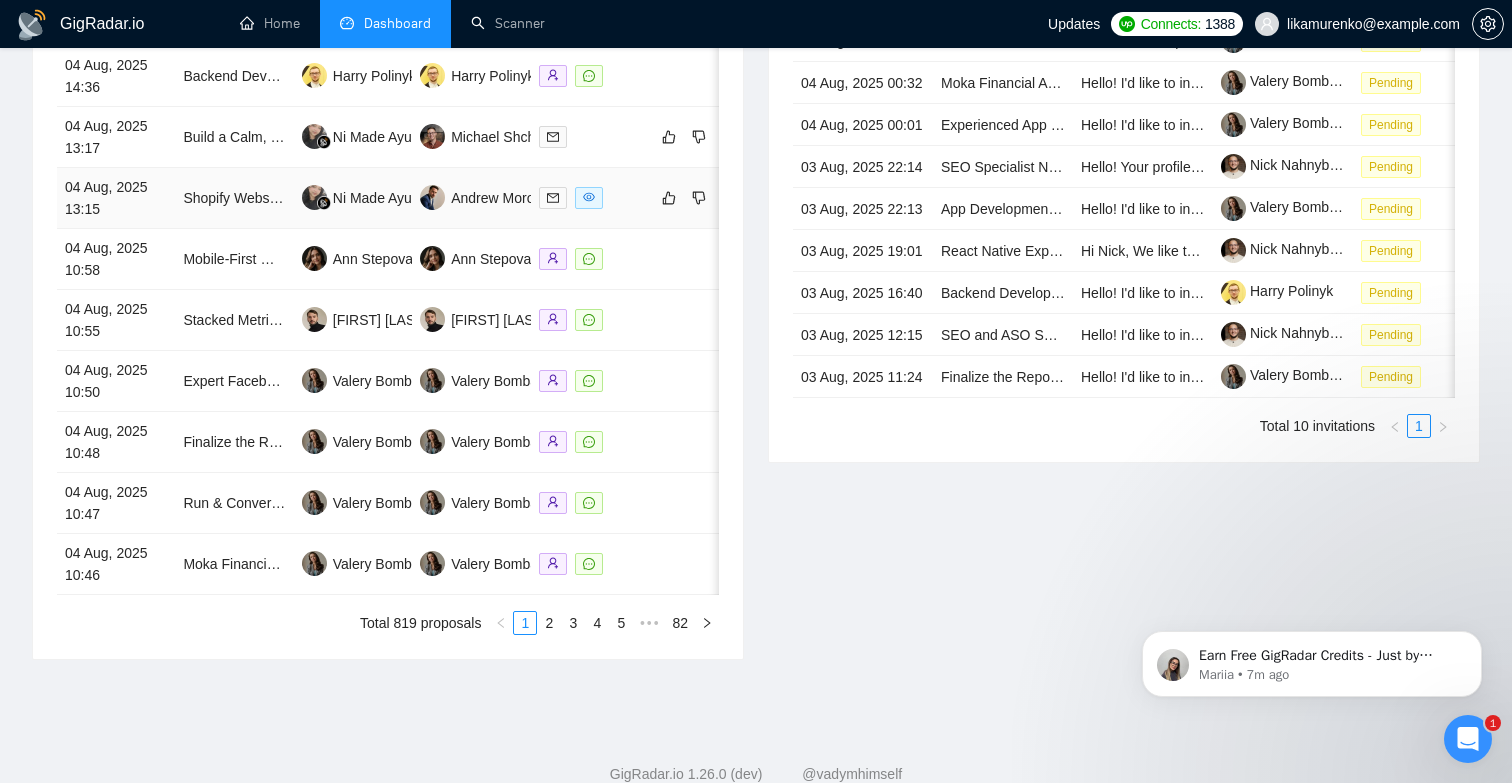 scroll, scrollTop: 971, scrollLeft: 0, axis: vertical 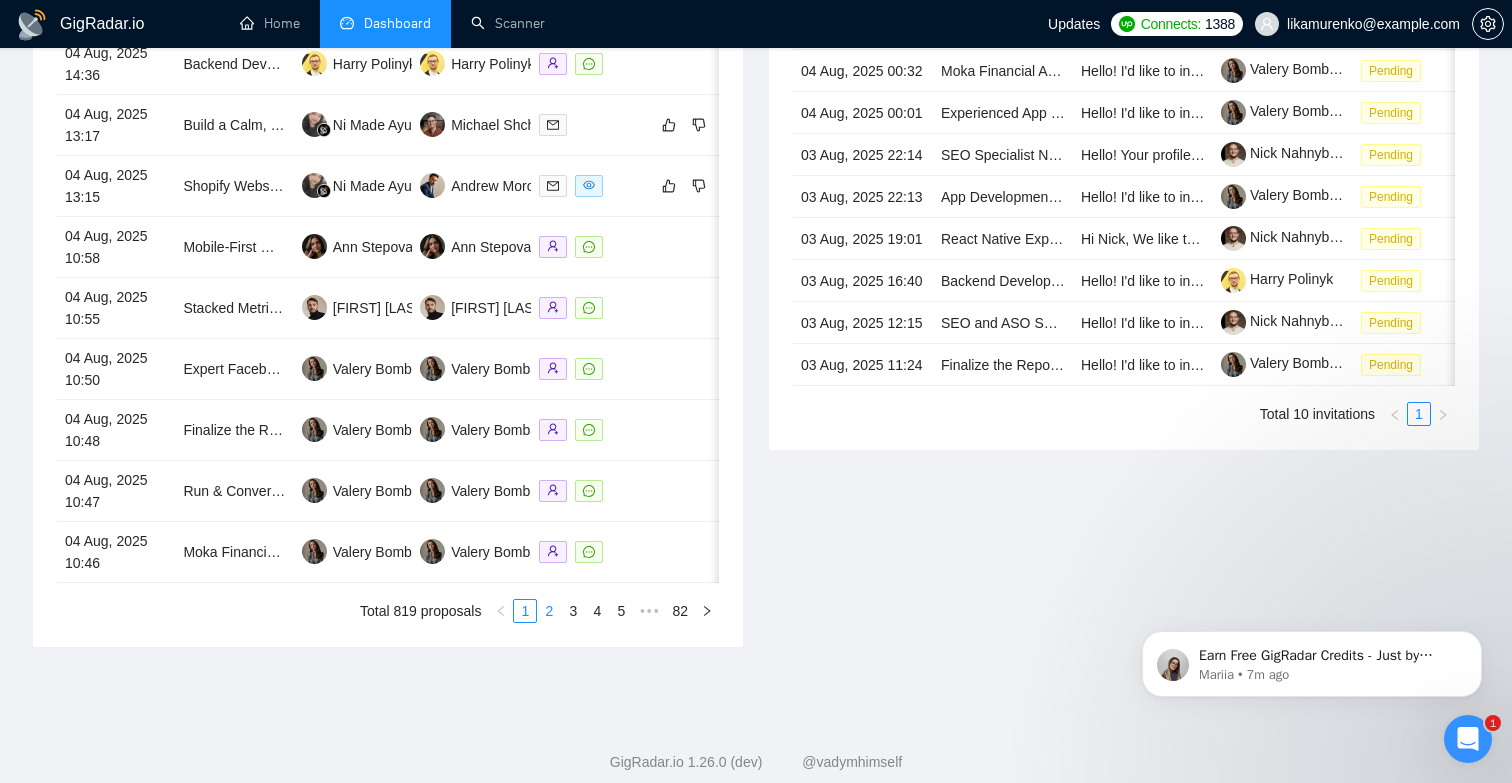 click on "2" at bounding box center (549, 611) 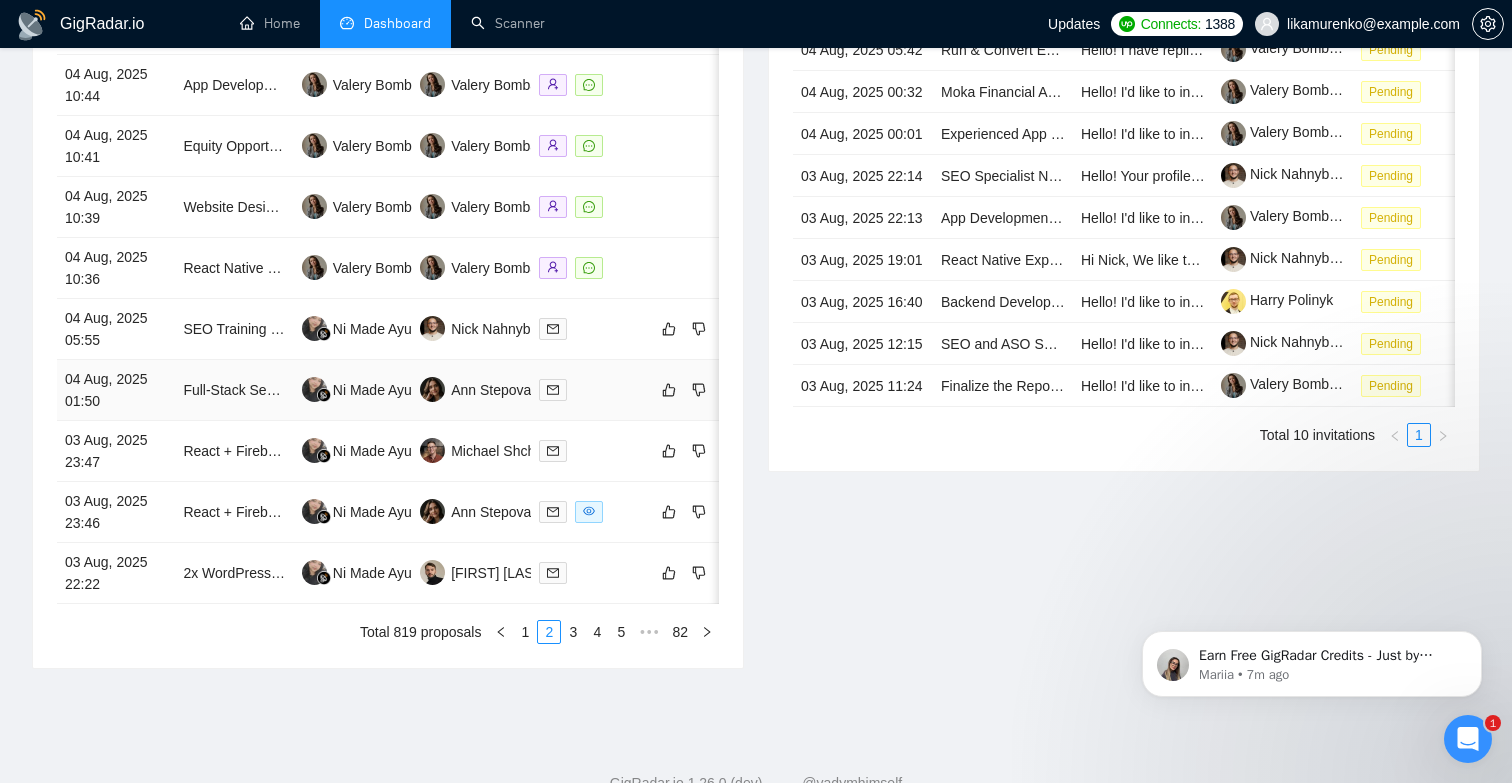 scroll, scrollTop: 962, scrollLeft: 0, axis: vertical 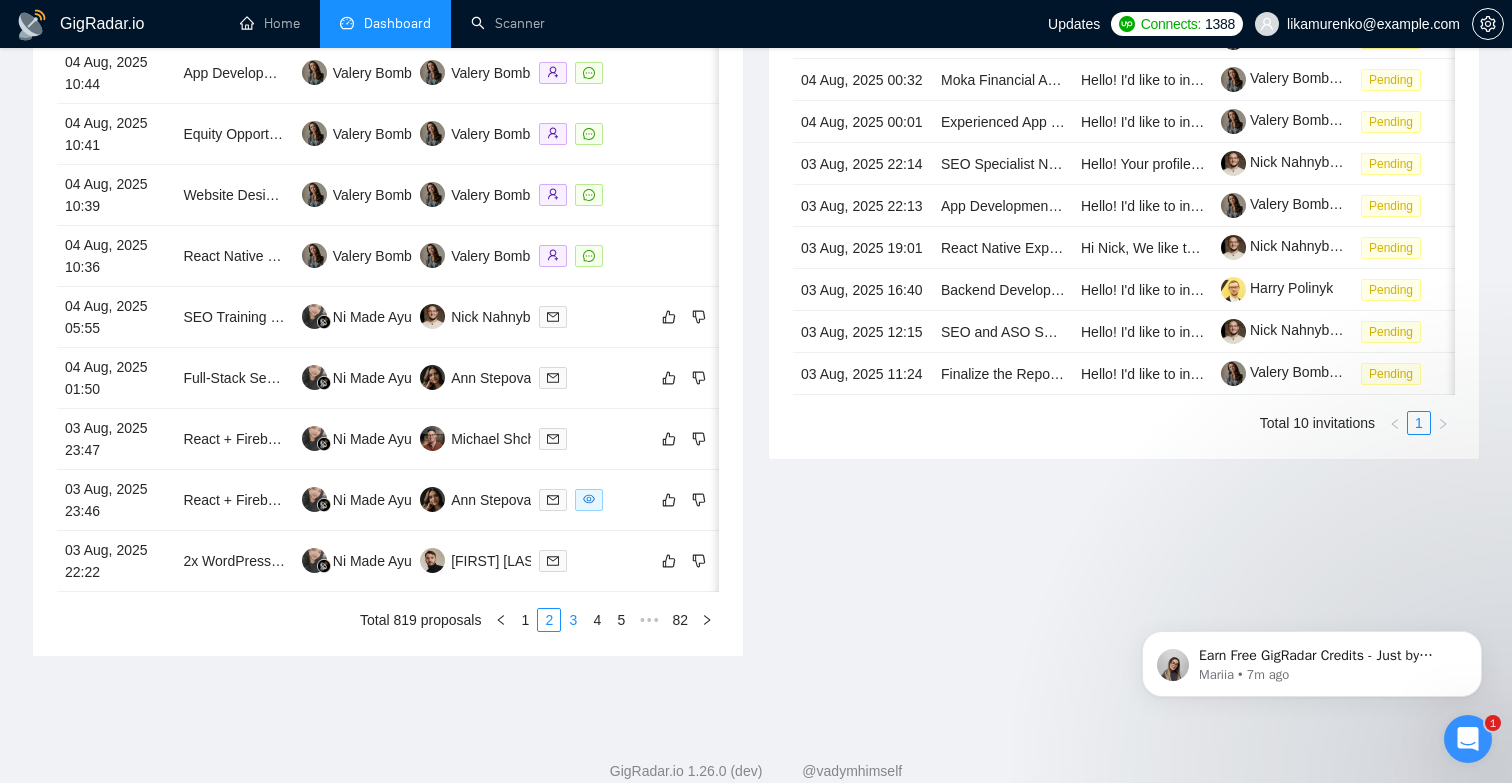 click on "3" at bounding box center (573, 620) 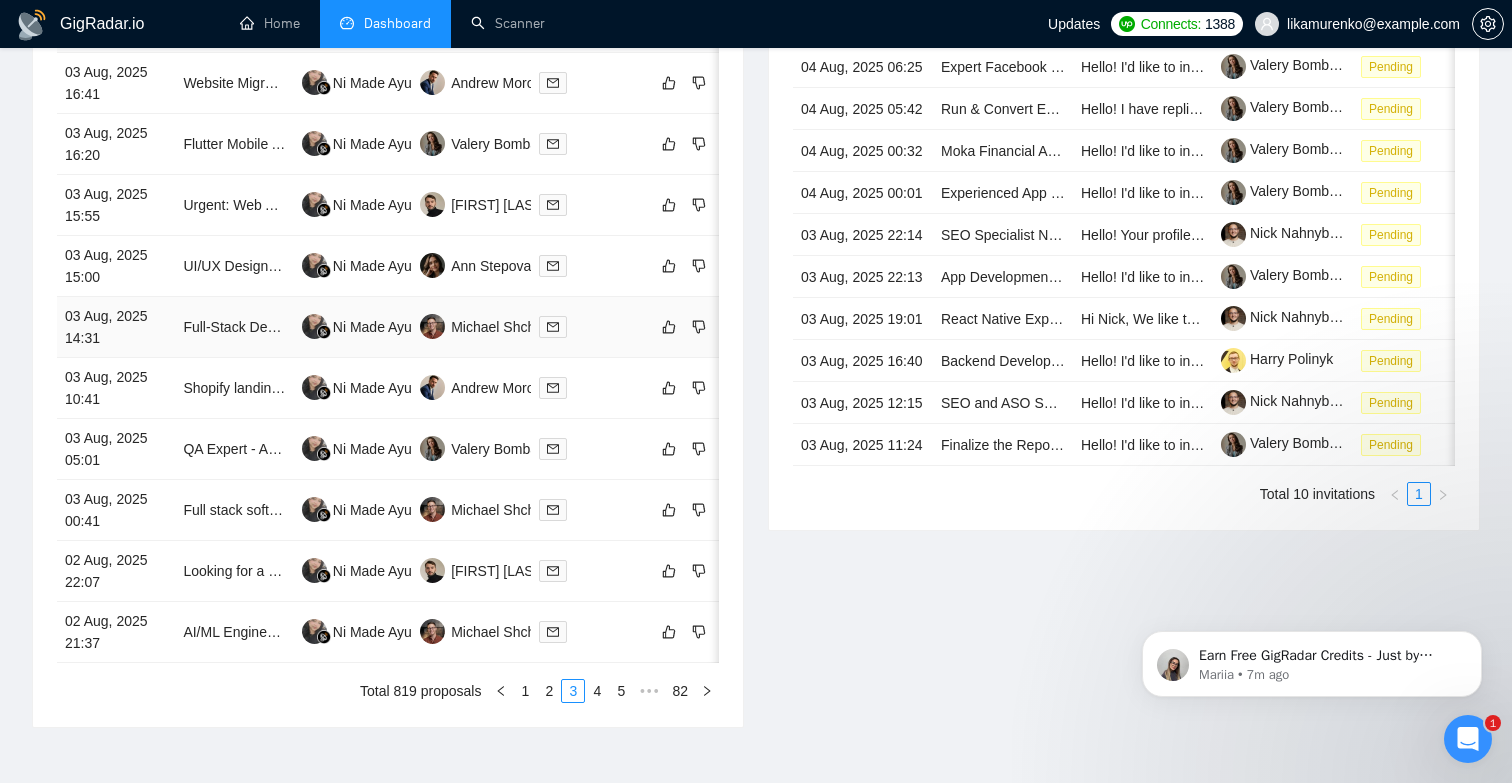 scroll, scrollTop: 892, scrollLeft: 0, axis: vertical 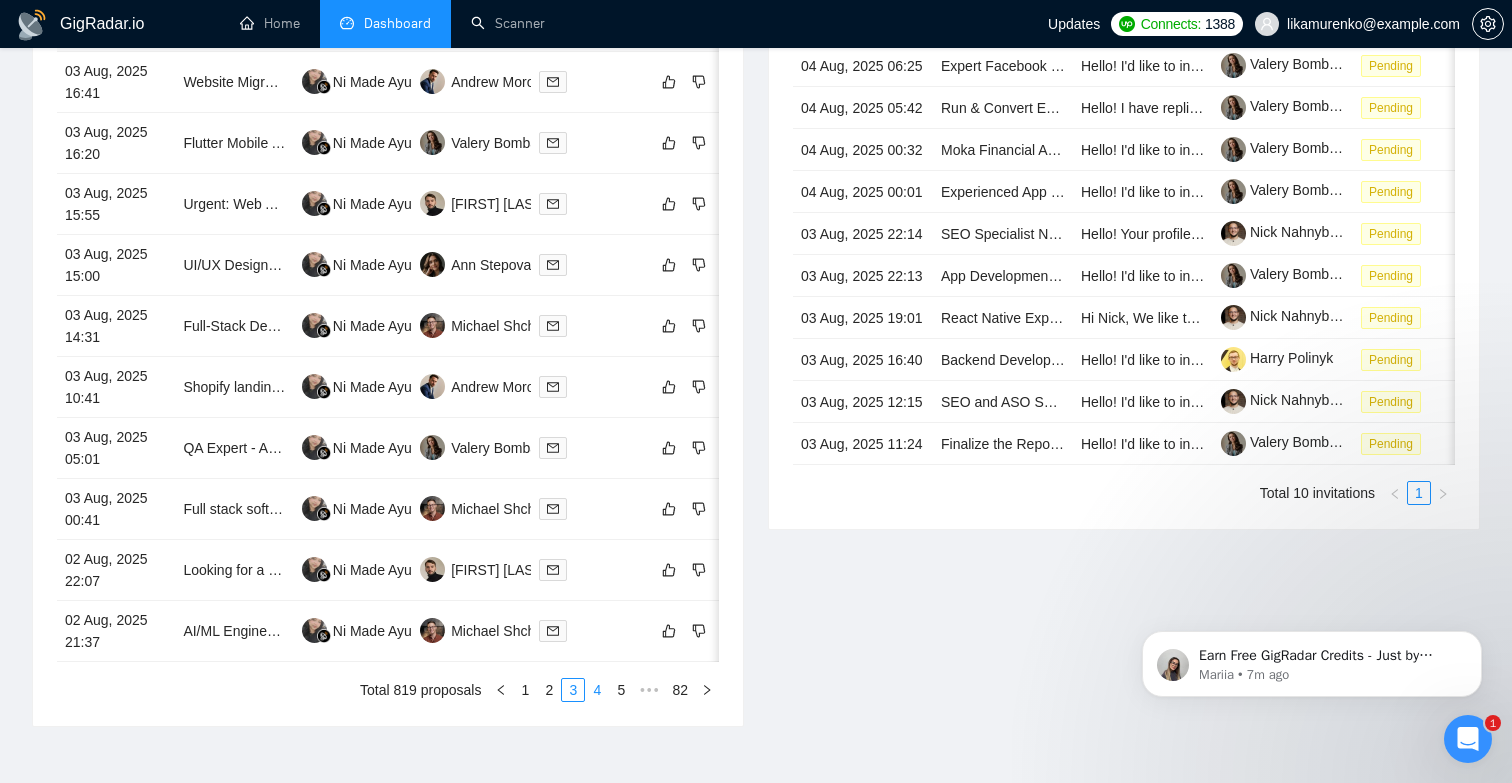 click on "4" at bounding box center (597, 690) 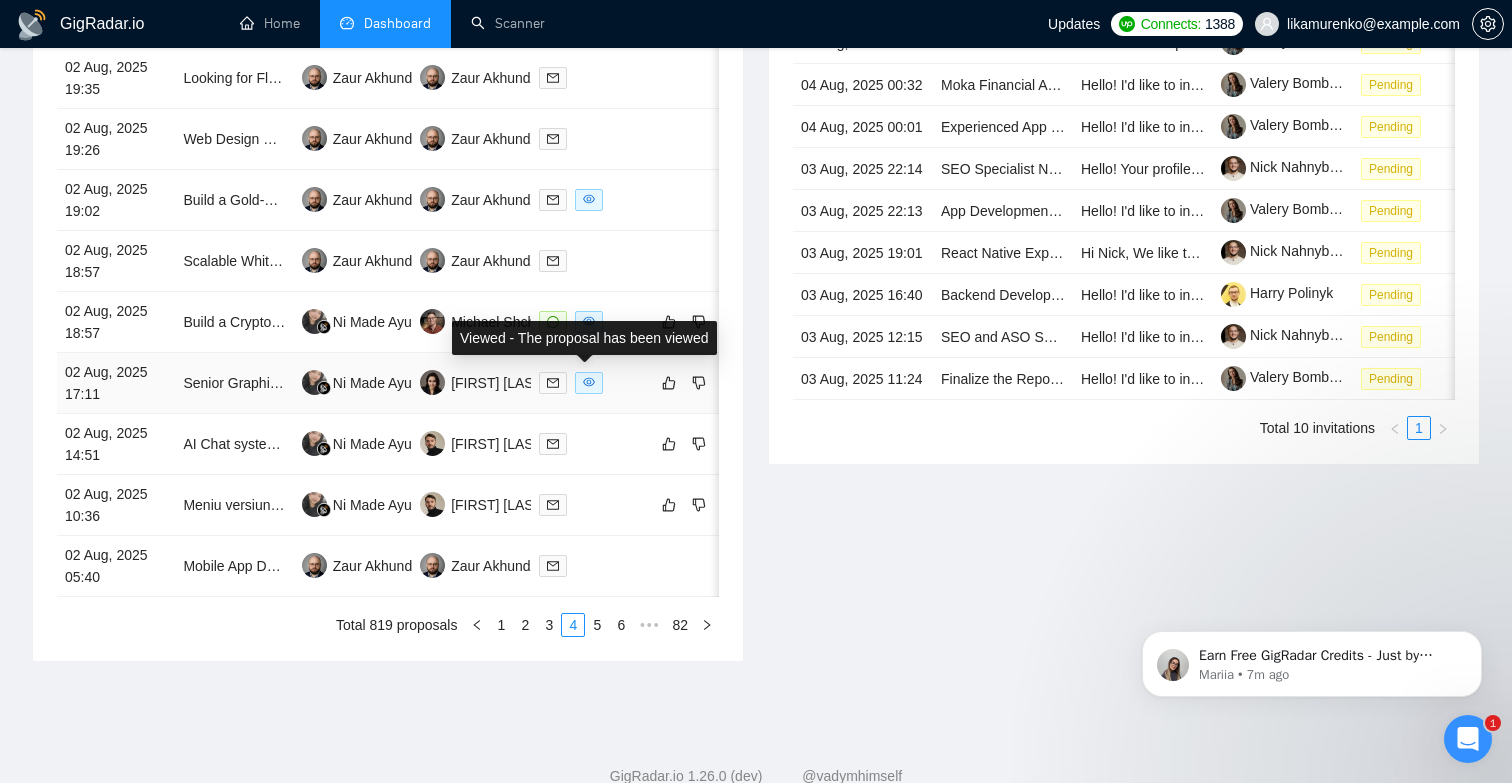 scroll, scrollTop: 1014, scrollLeft: 0, axis: vertical 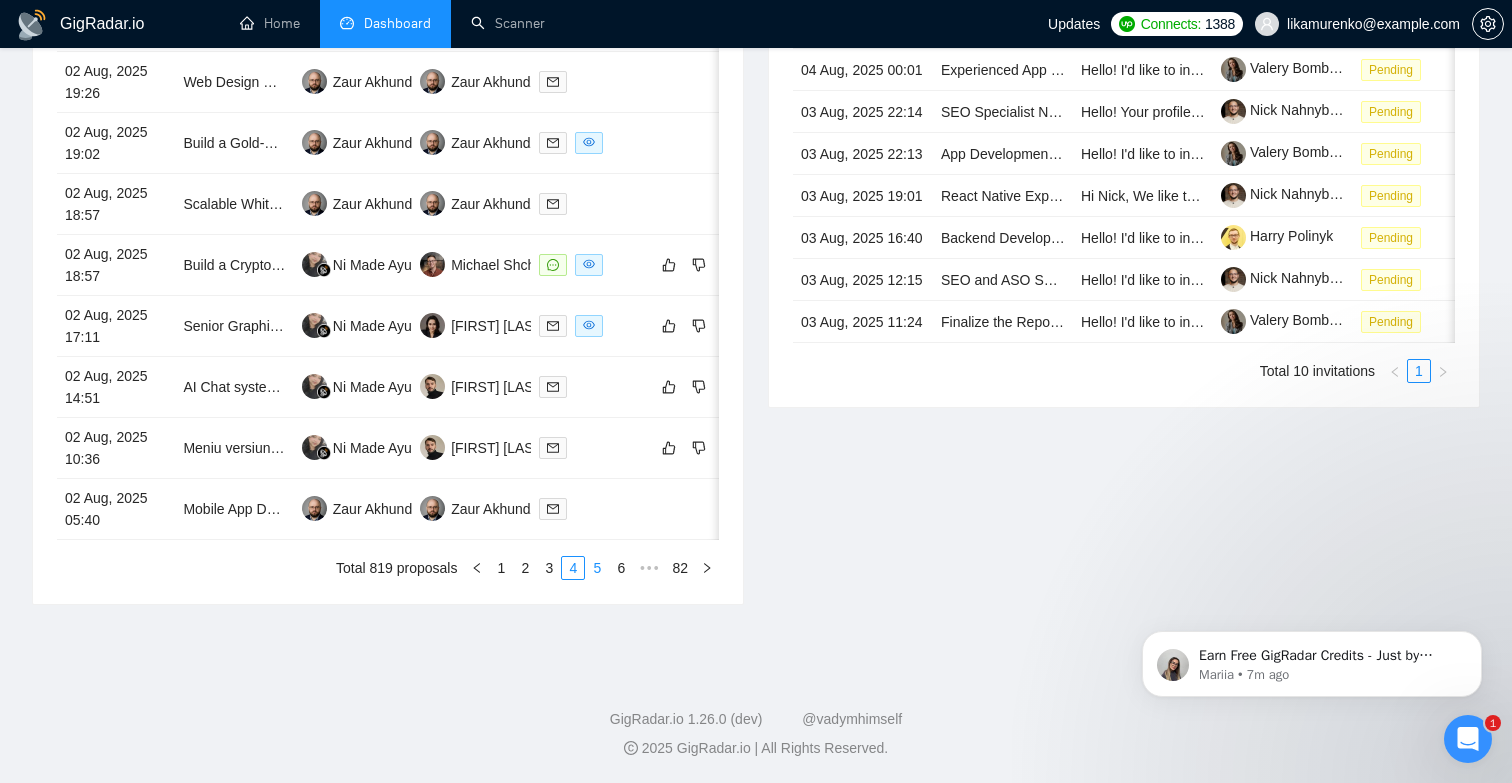 click on "5" at bounding box center [597, 568] 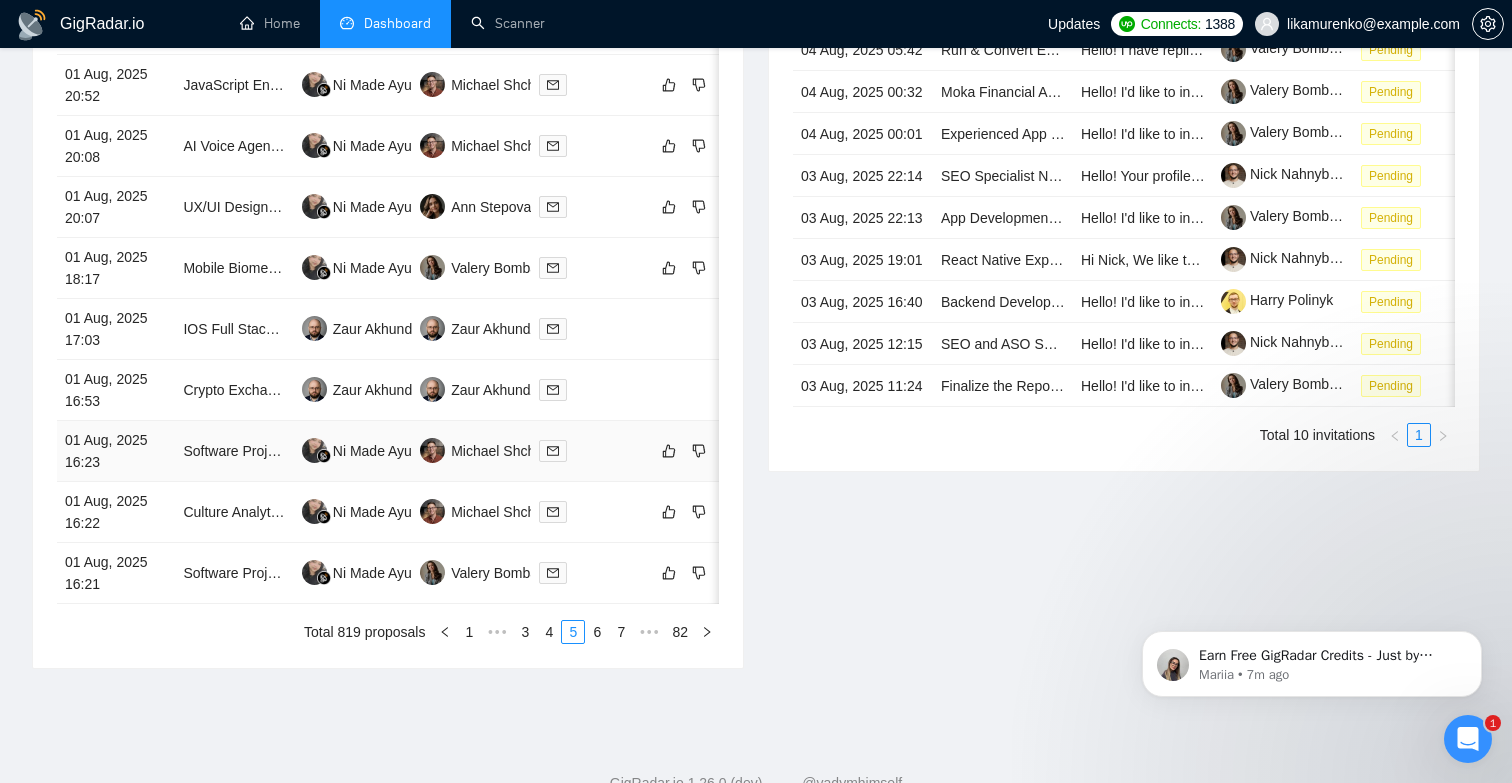 scroll, scrollTop: 957, scrollLeft: 0, axis: vertical 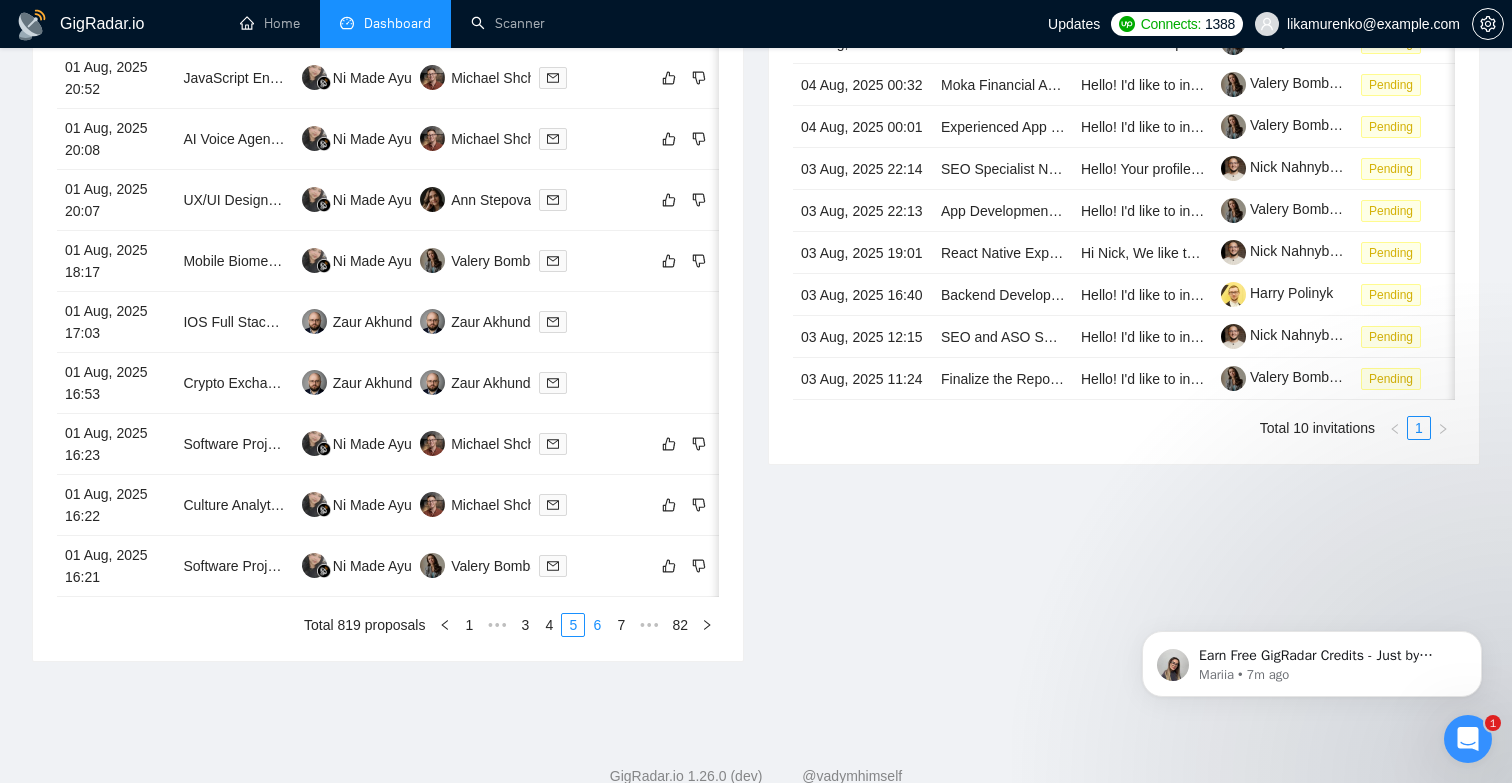 click on "6" at bounding box center [597, 625] 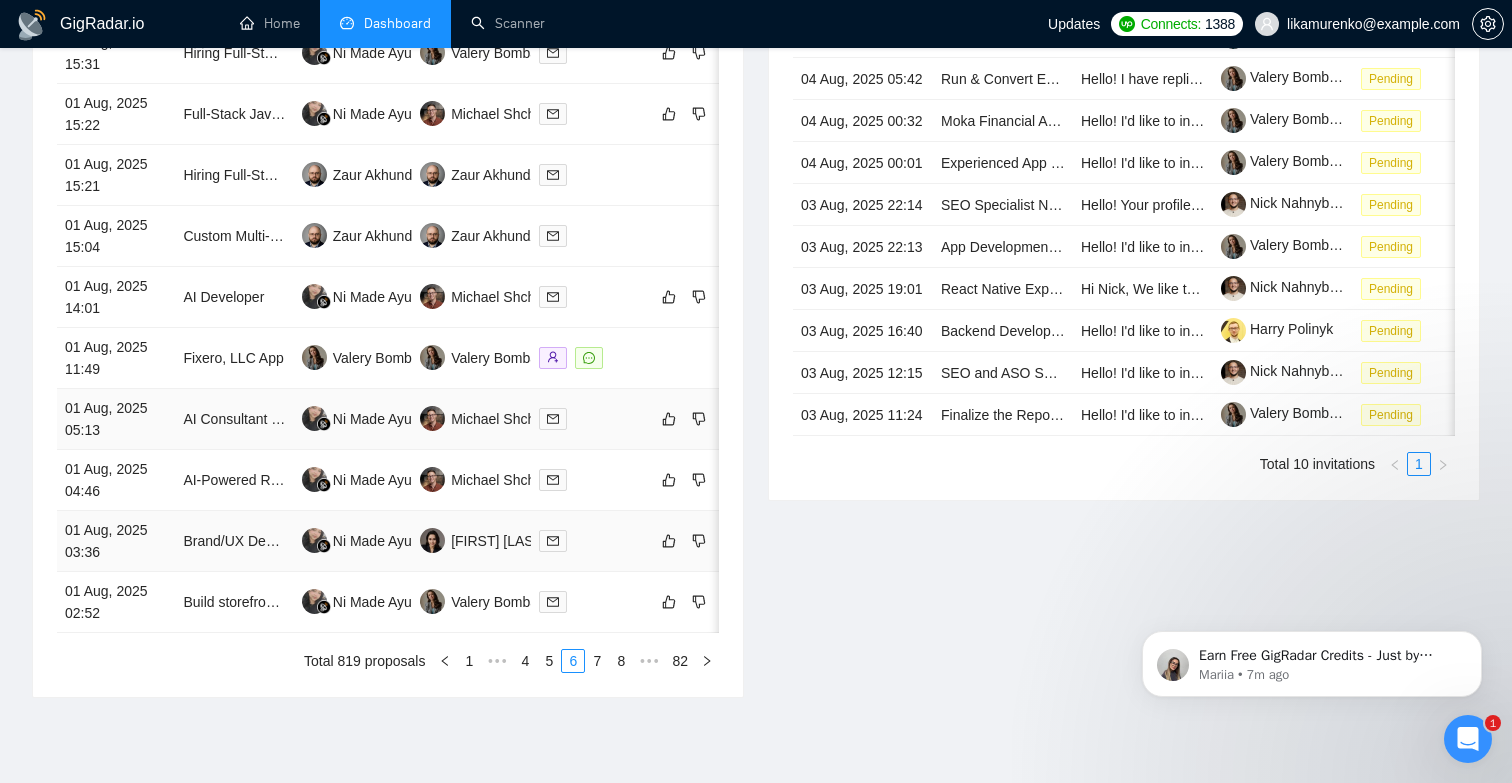 scroll, scrollTop: 946, scrollLeft: 0, axis: vertical 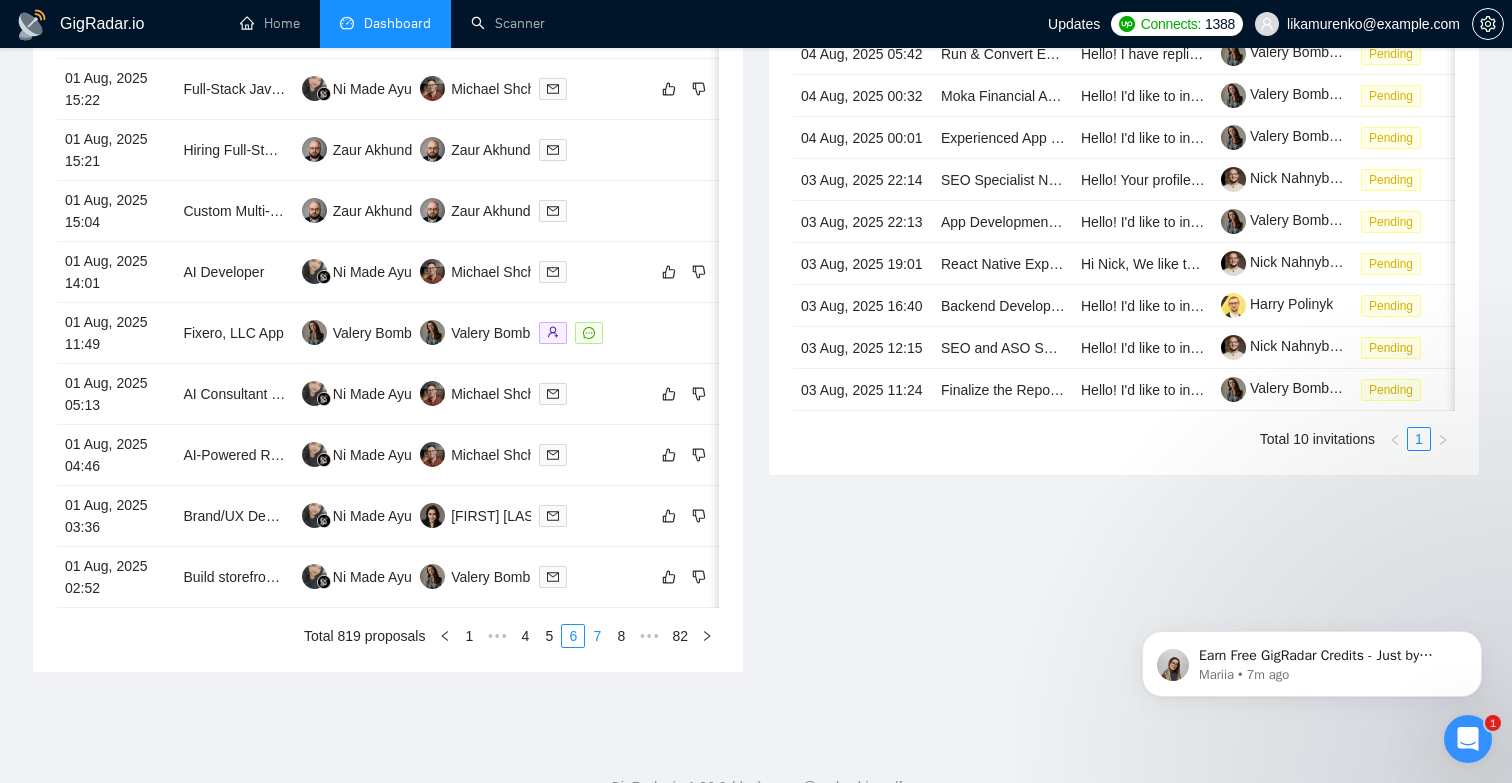 click on "7" at bounding box center [597, 636] 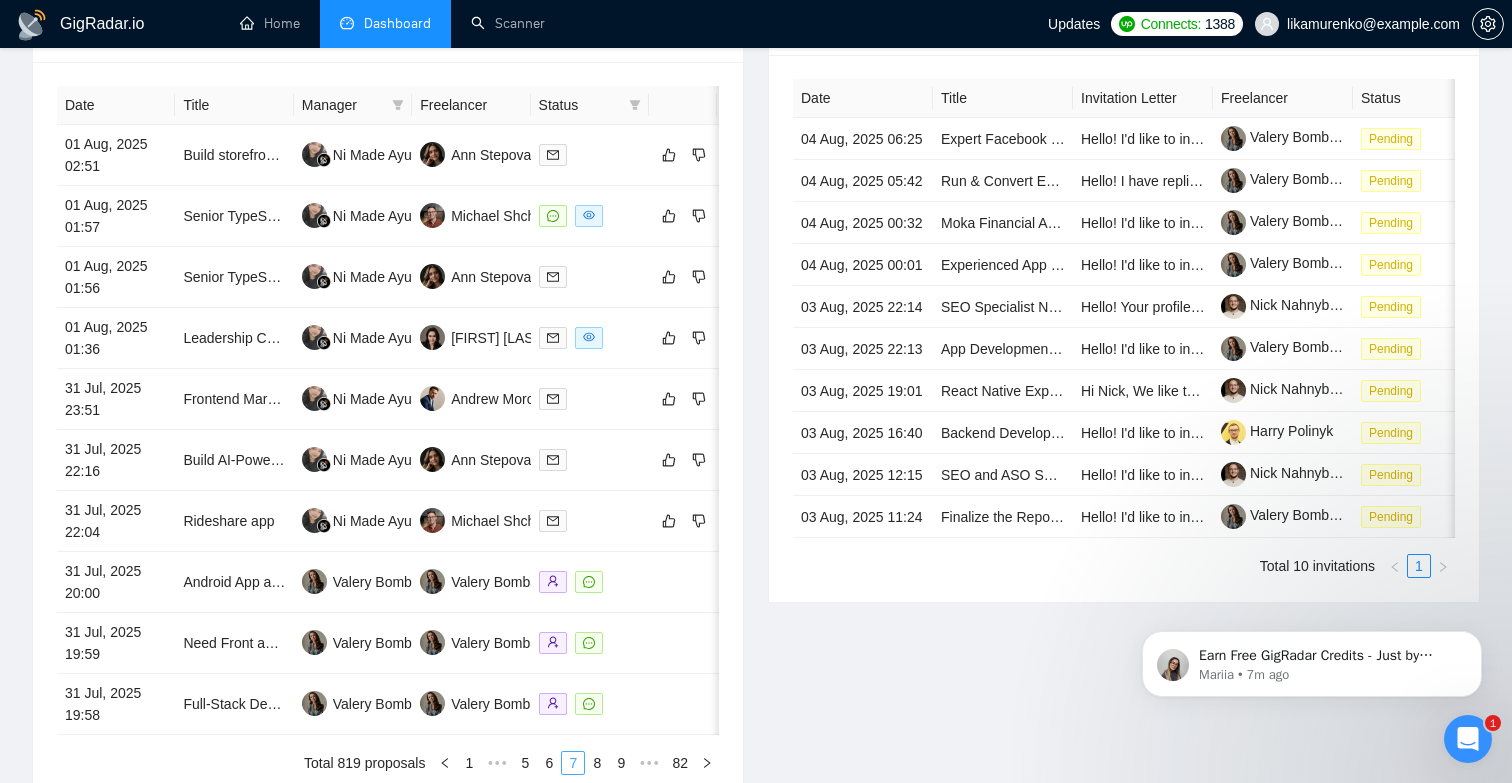 scroll, scrollTop: 808, scrollLeft: 0, axis: vertical 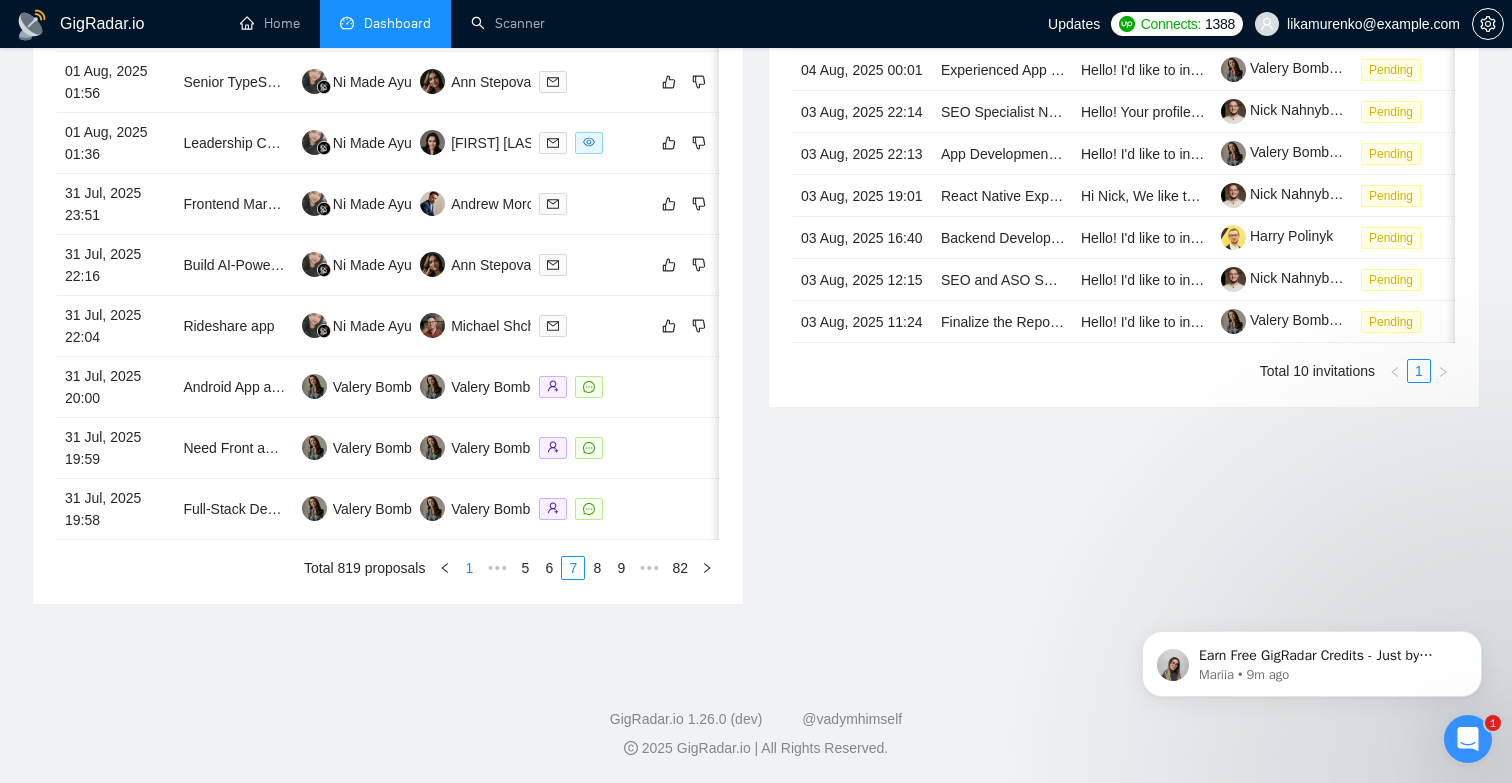 click on "1" at bounding box center (469, 568) 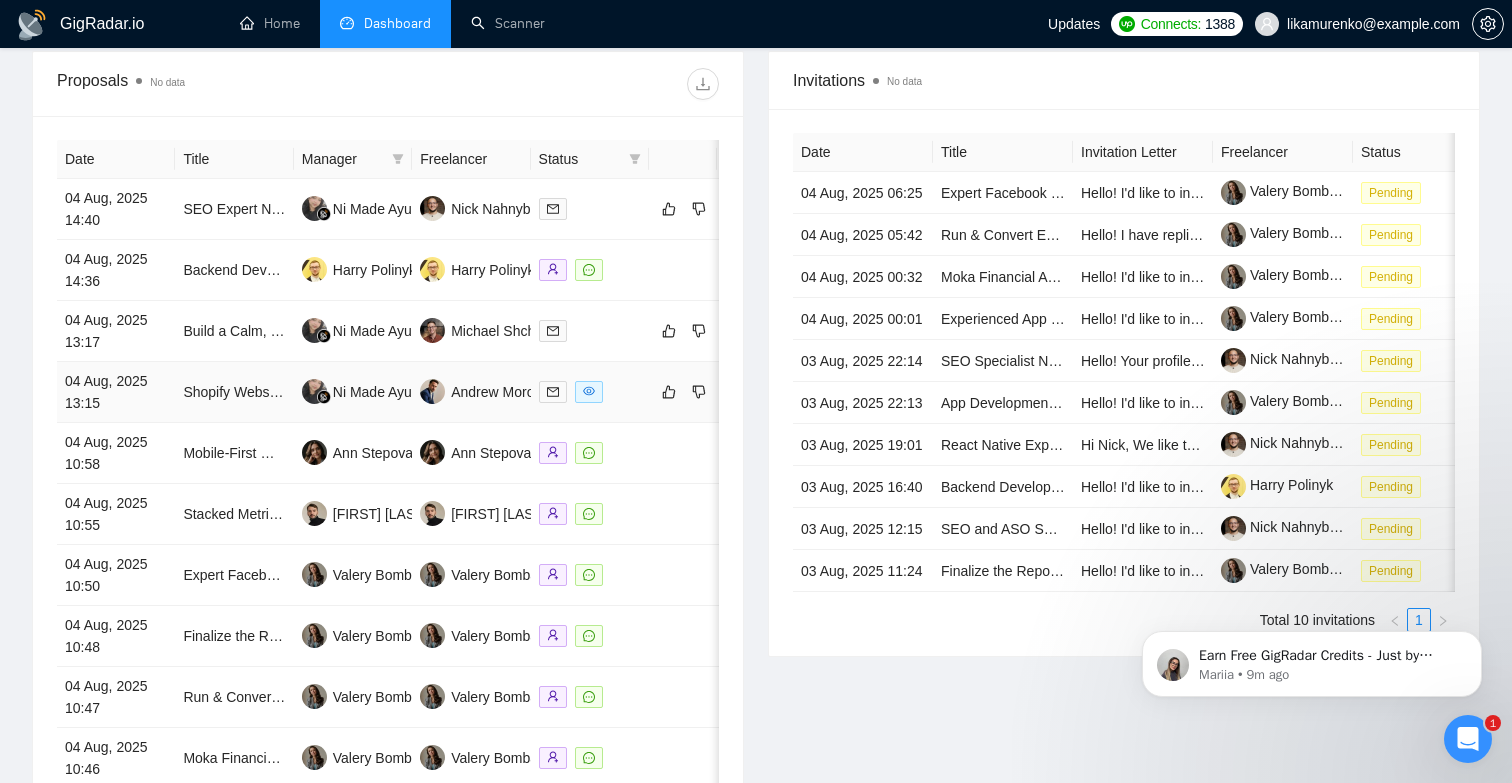 scroll, scrollTop: 713, scrollLeft: 0, axis: vertical 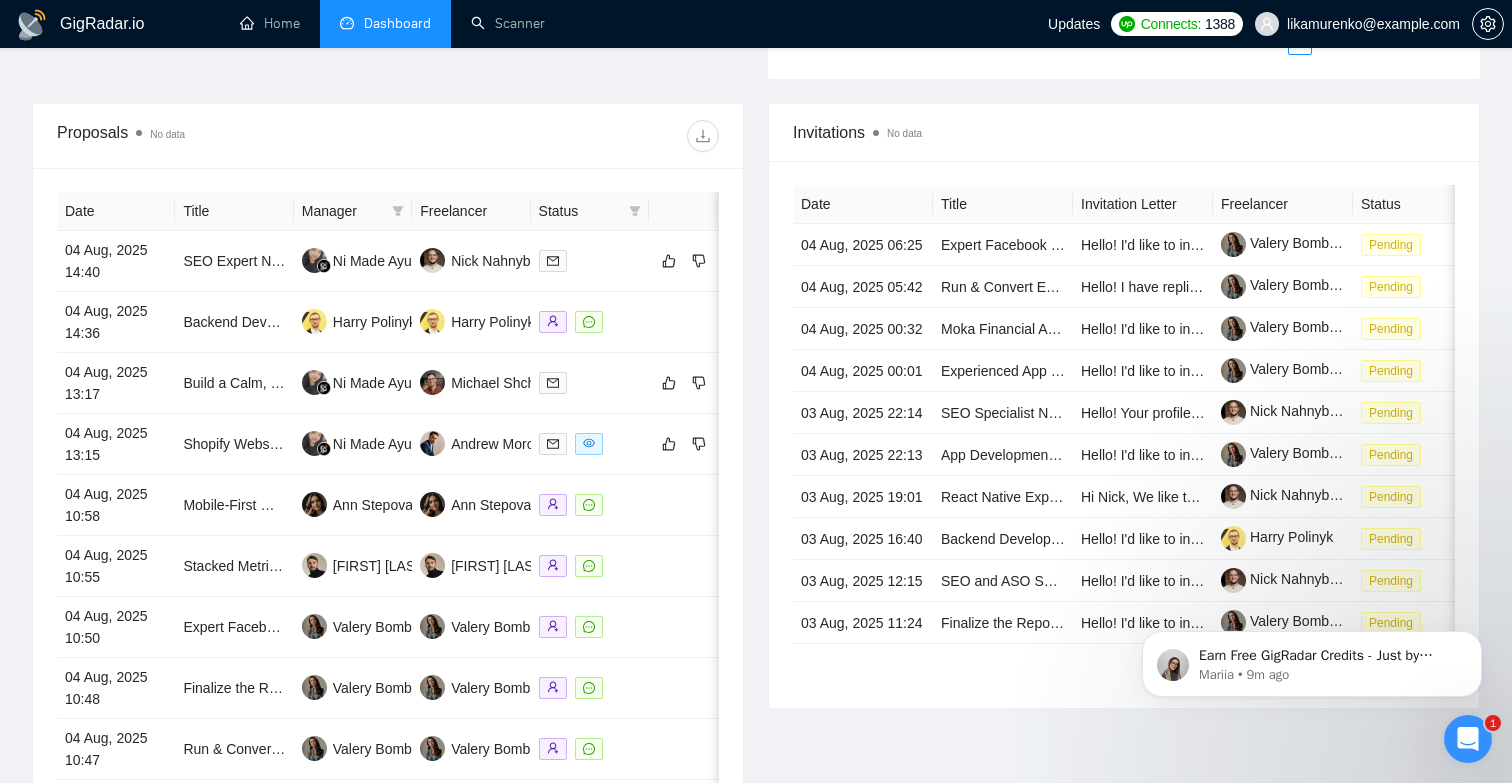 click on "Status" at bounding box center [580, 211] 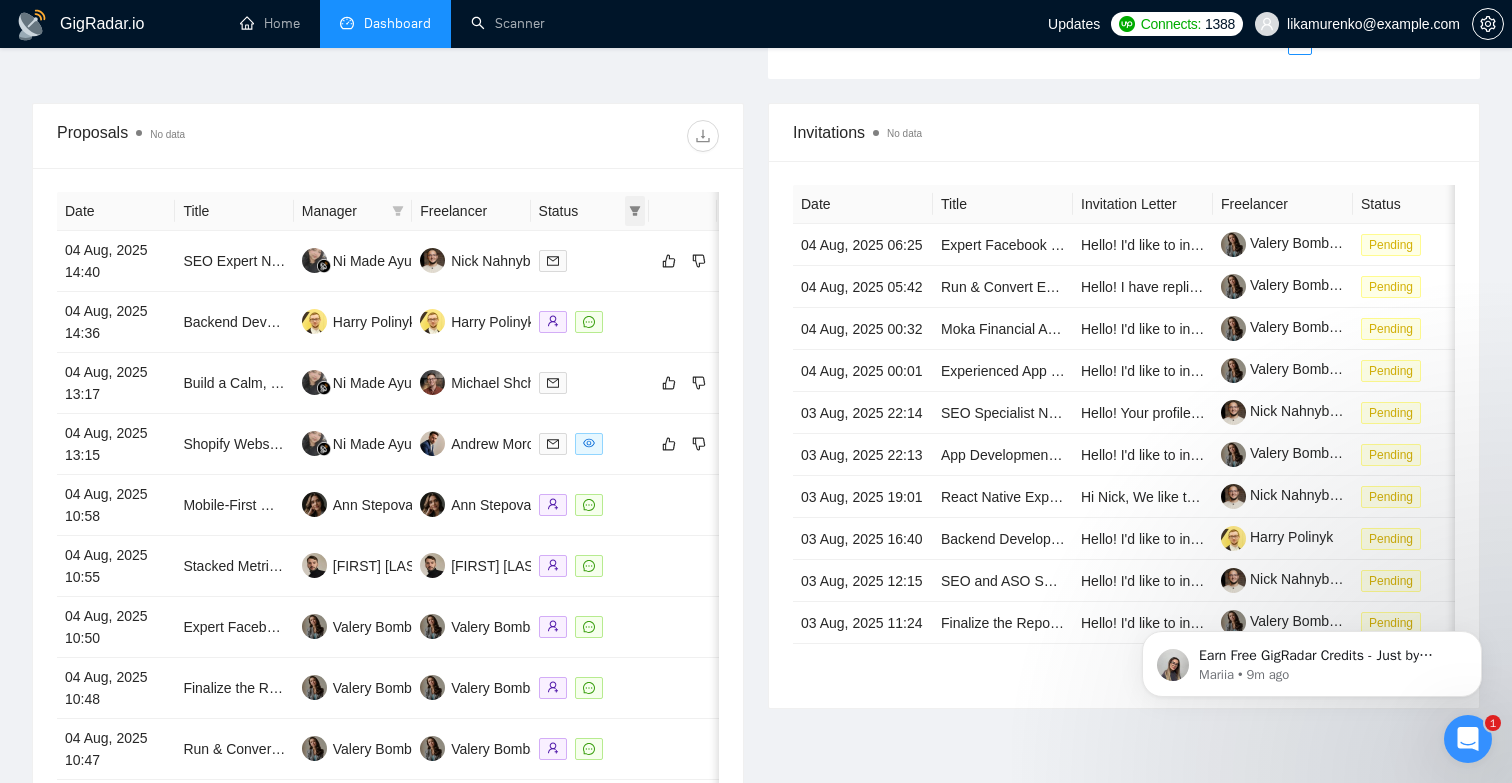 click 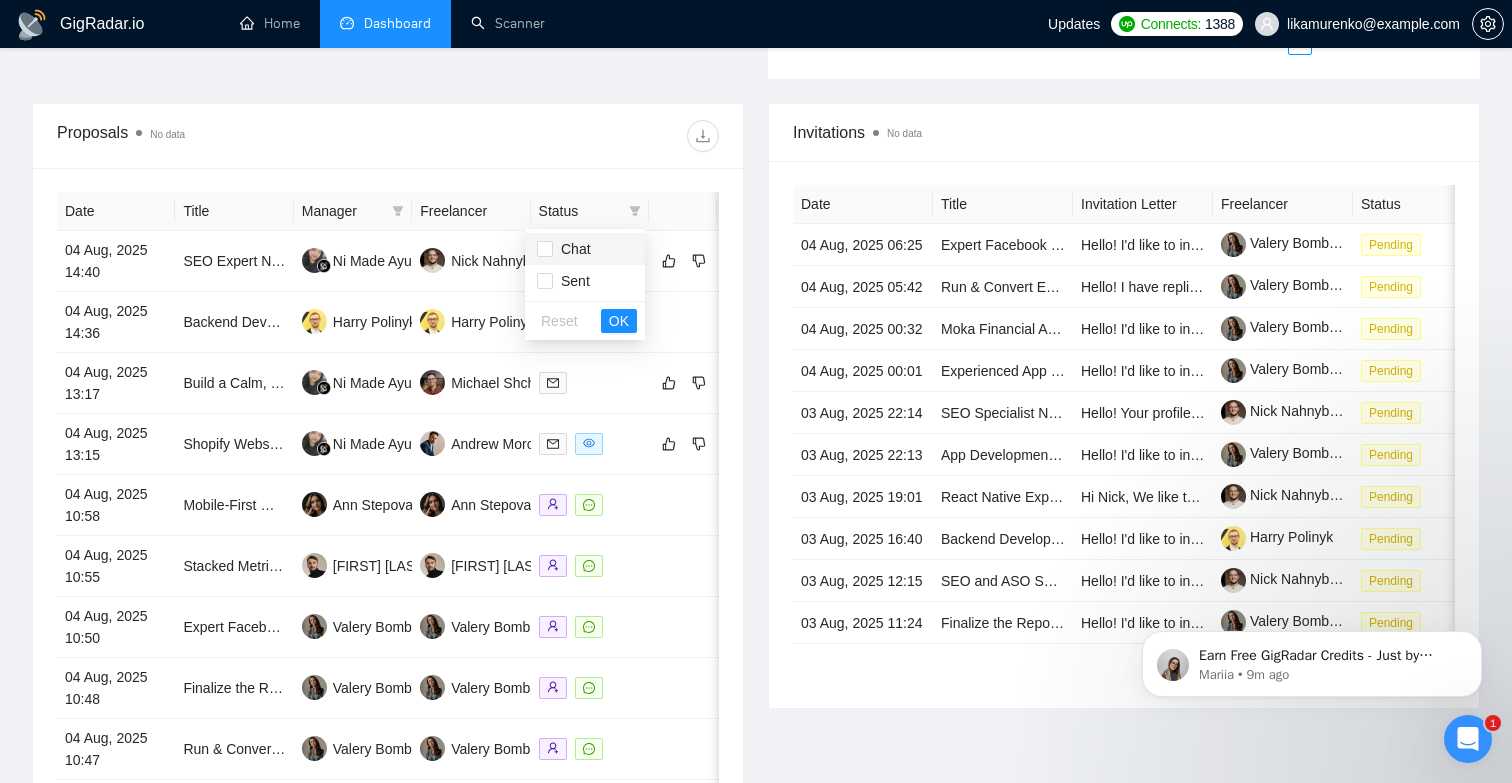 click on "Chat" at bounding box center (572, 249) 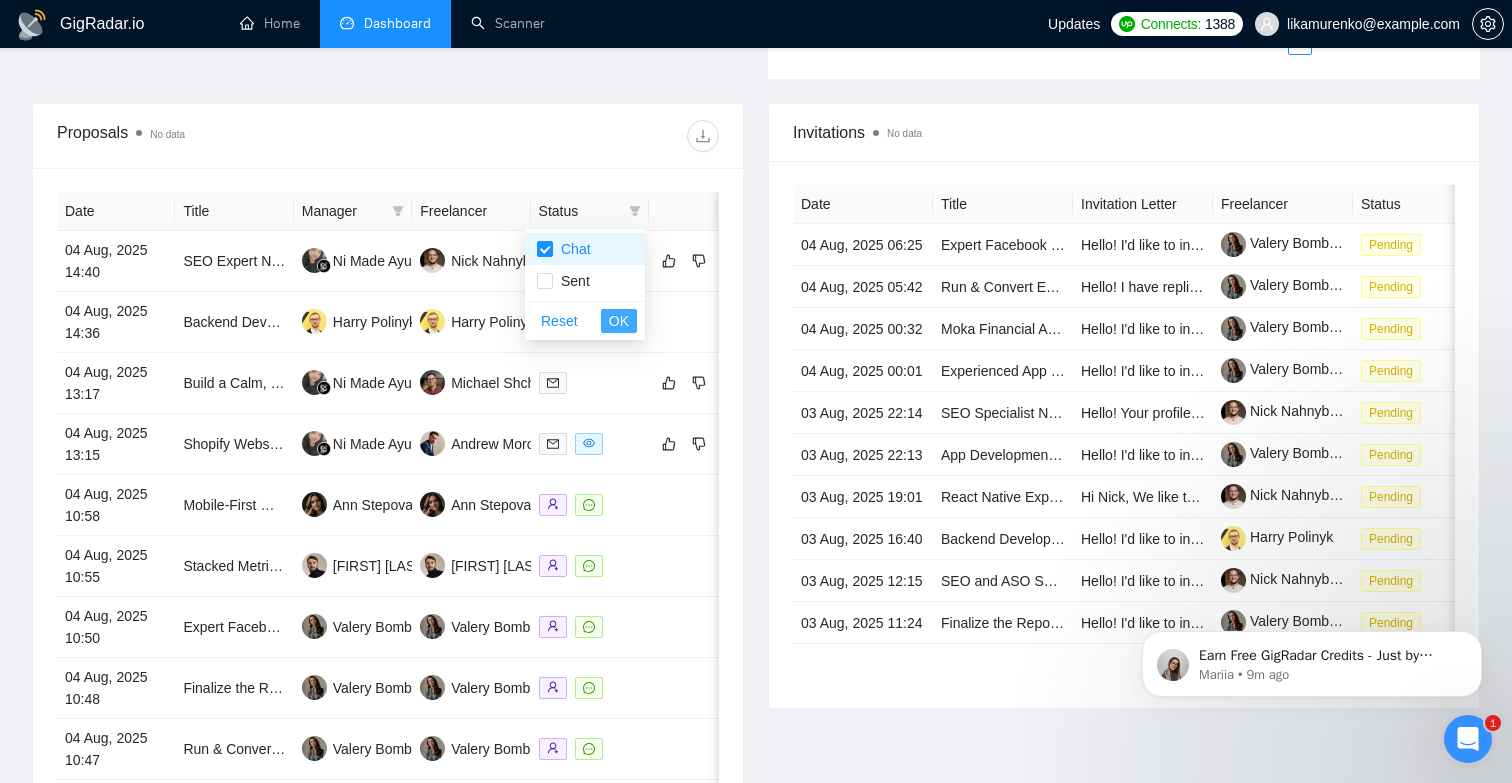 click on "OK" at bounding box center [619, 321] 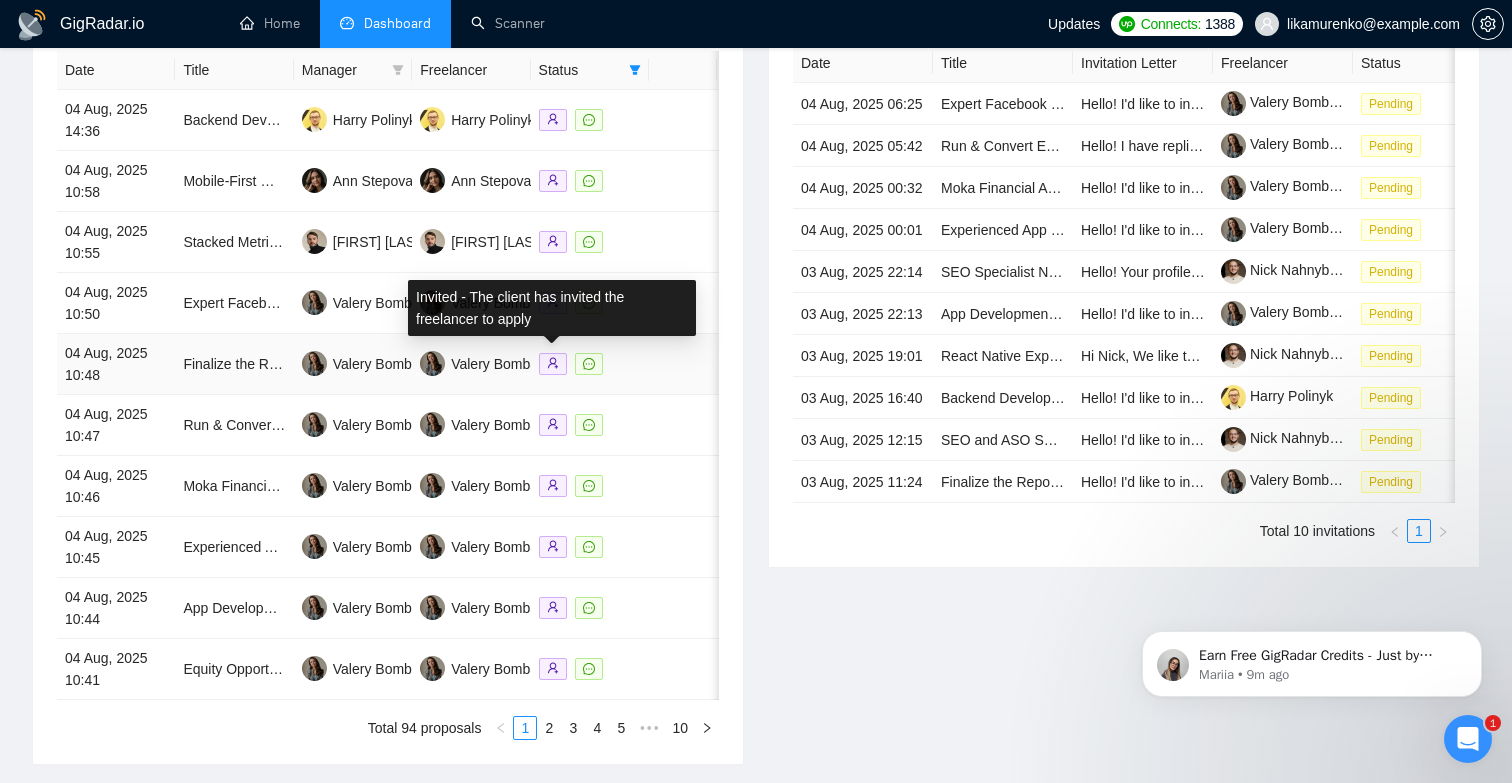 scroll, scrollTop: 856, scrollLeft: 0, axis: vertical 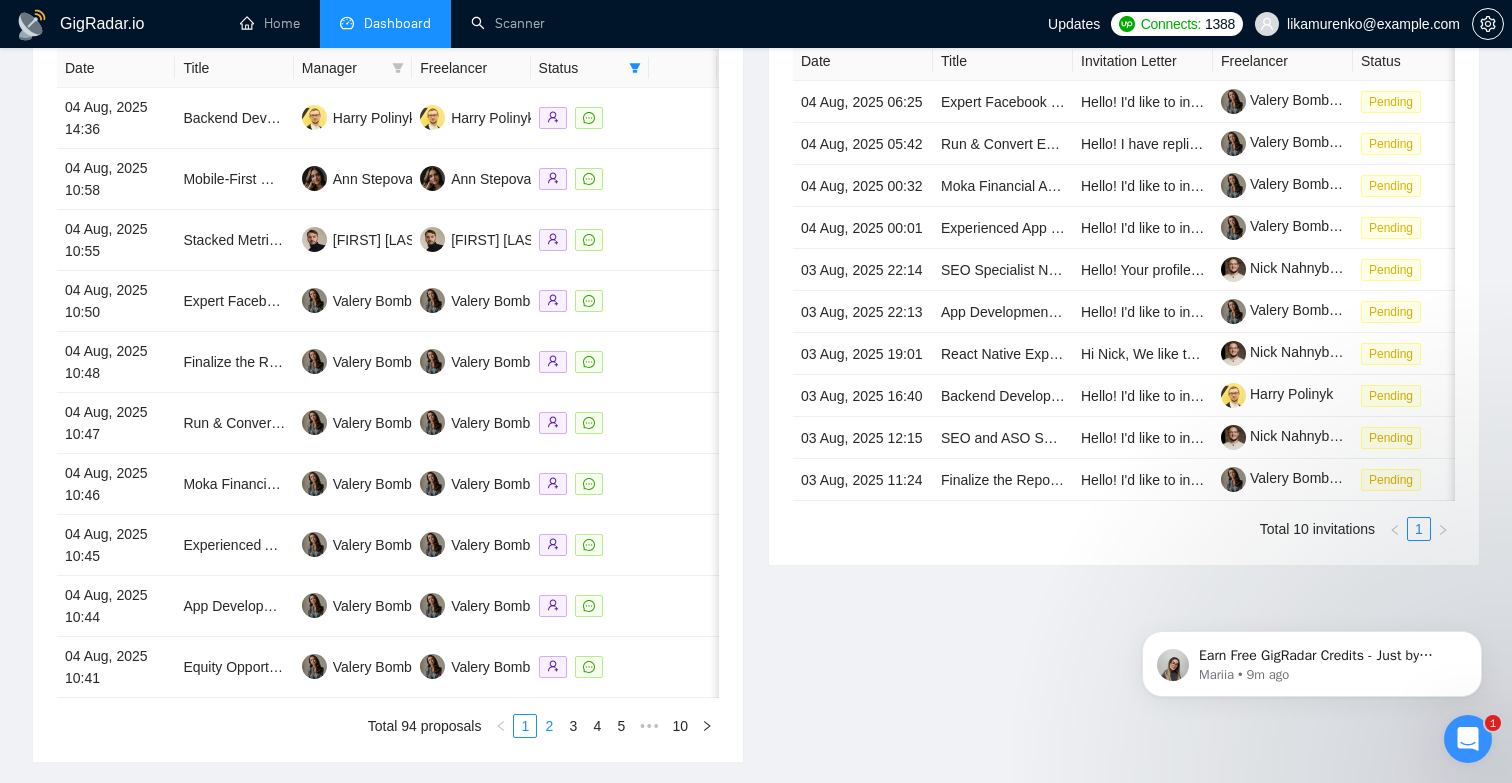 click on "2" at bounding box center [549, 726] 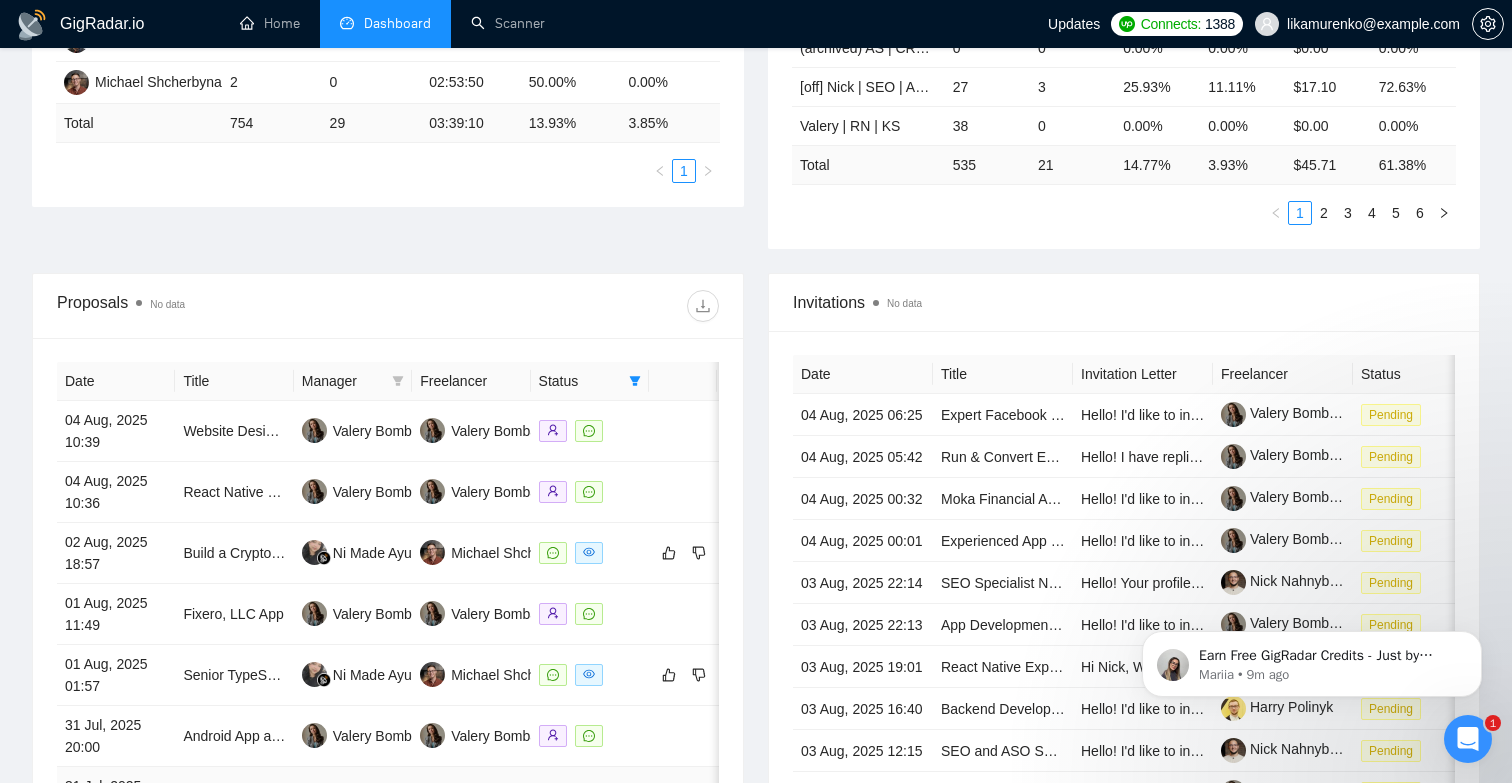 scroll, scrollTop: 523, scrollLeft: 0, axis: vertical 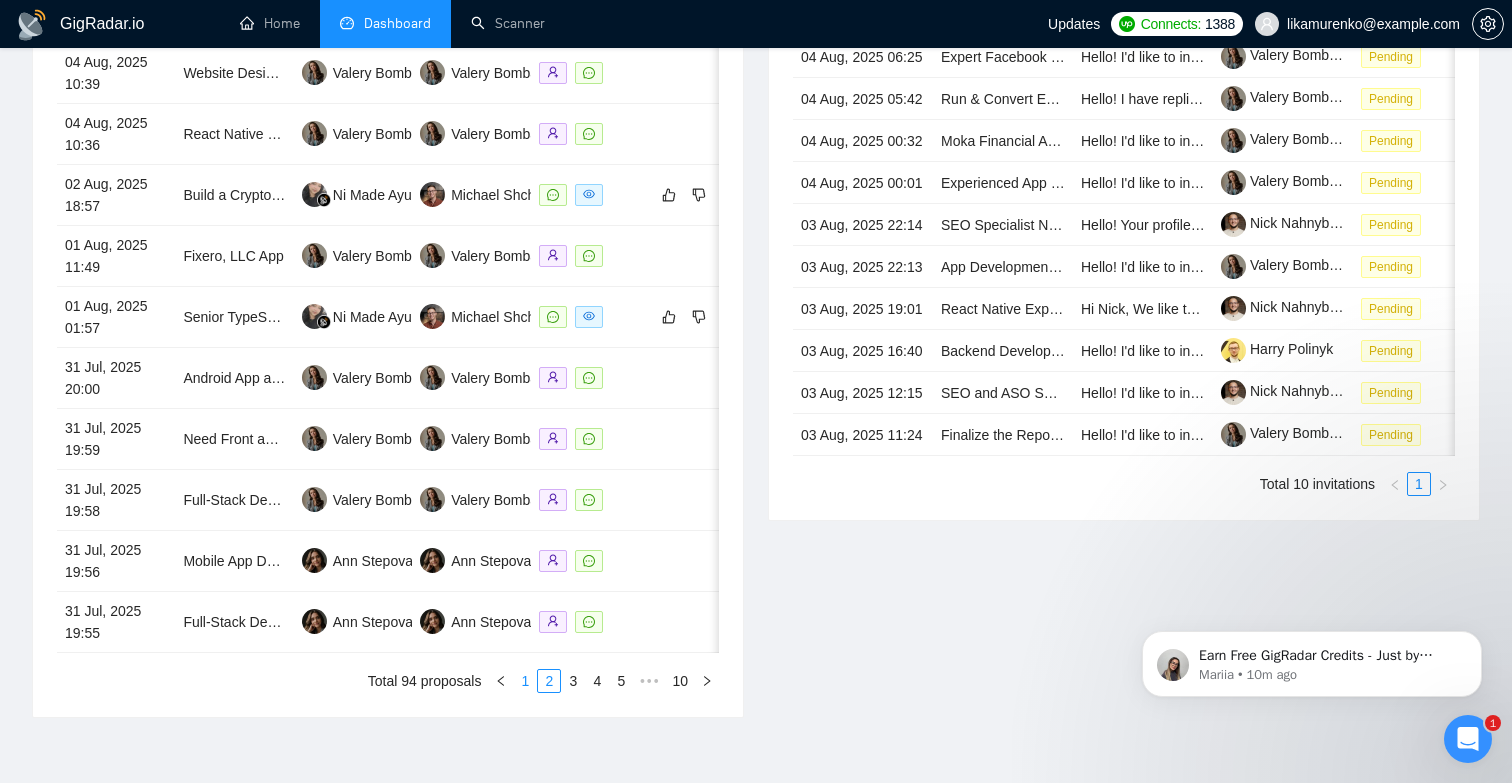 click on "1" at bounding box center (525, 681) 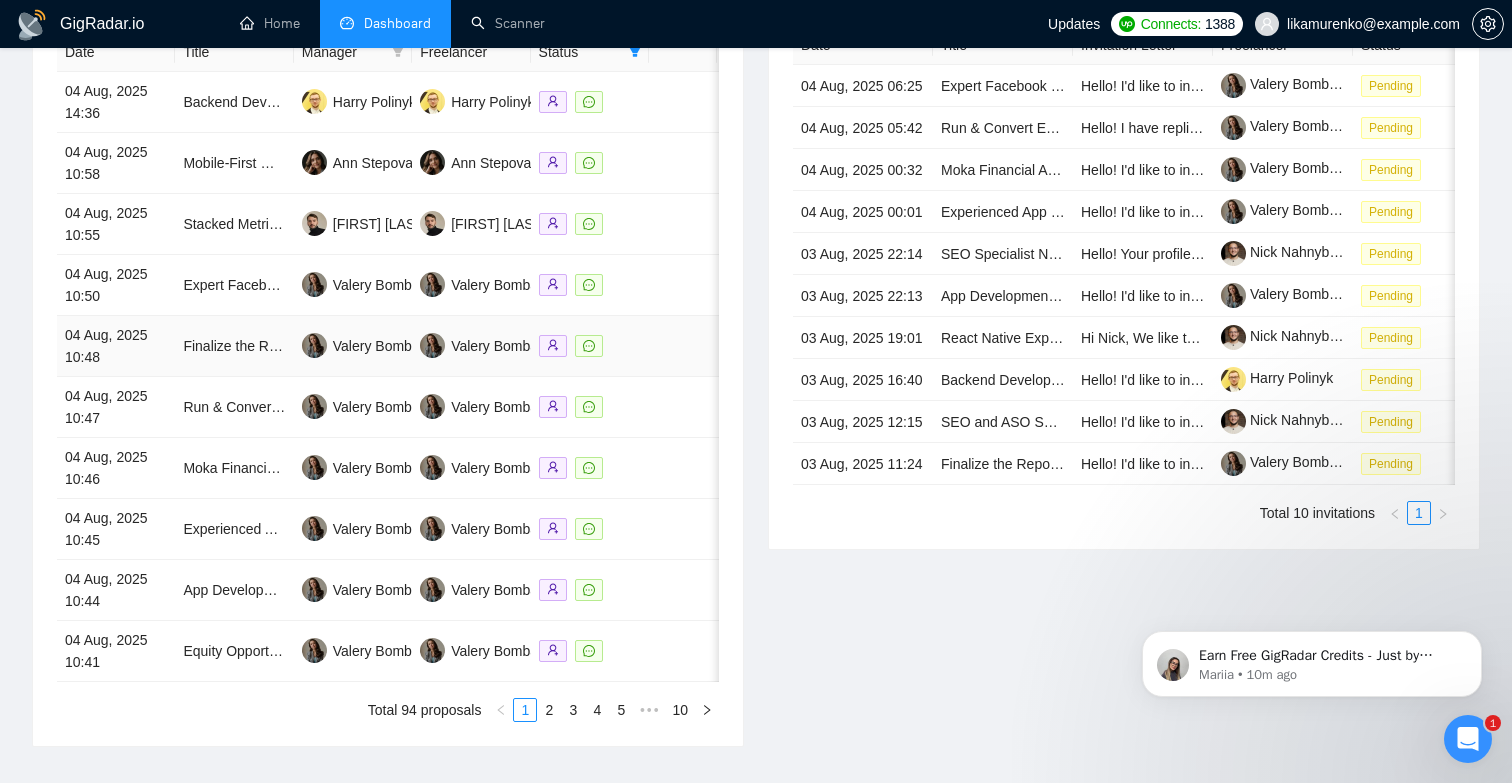 scroll, scrollTop: 916, scrollLeft: 0, axis: vertical 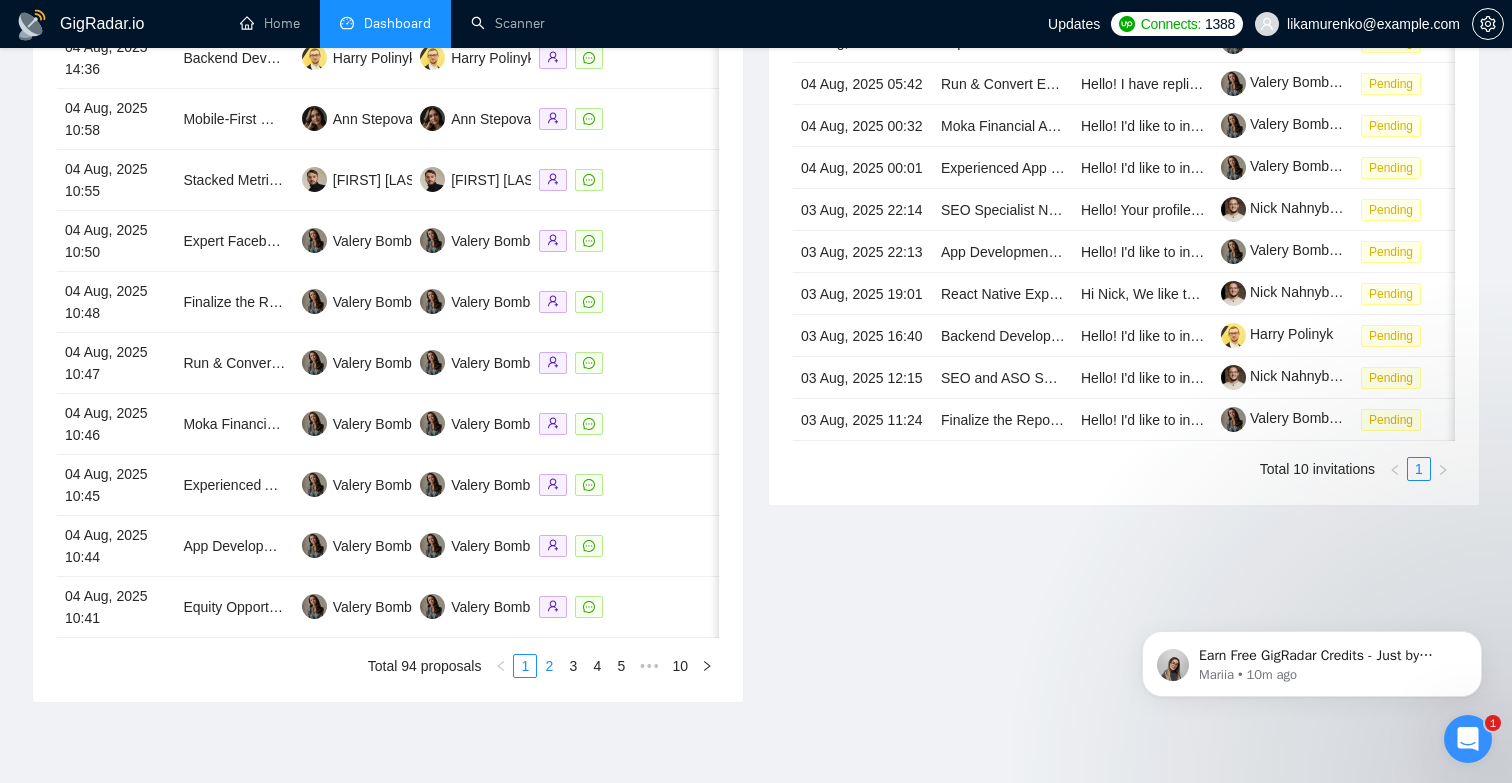 click on "2" at bounding box center (549, 666) 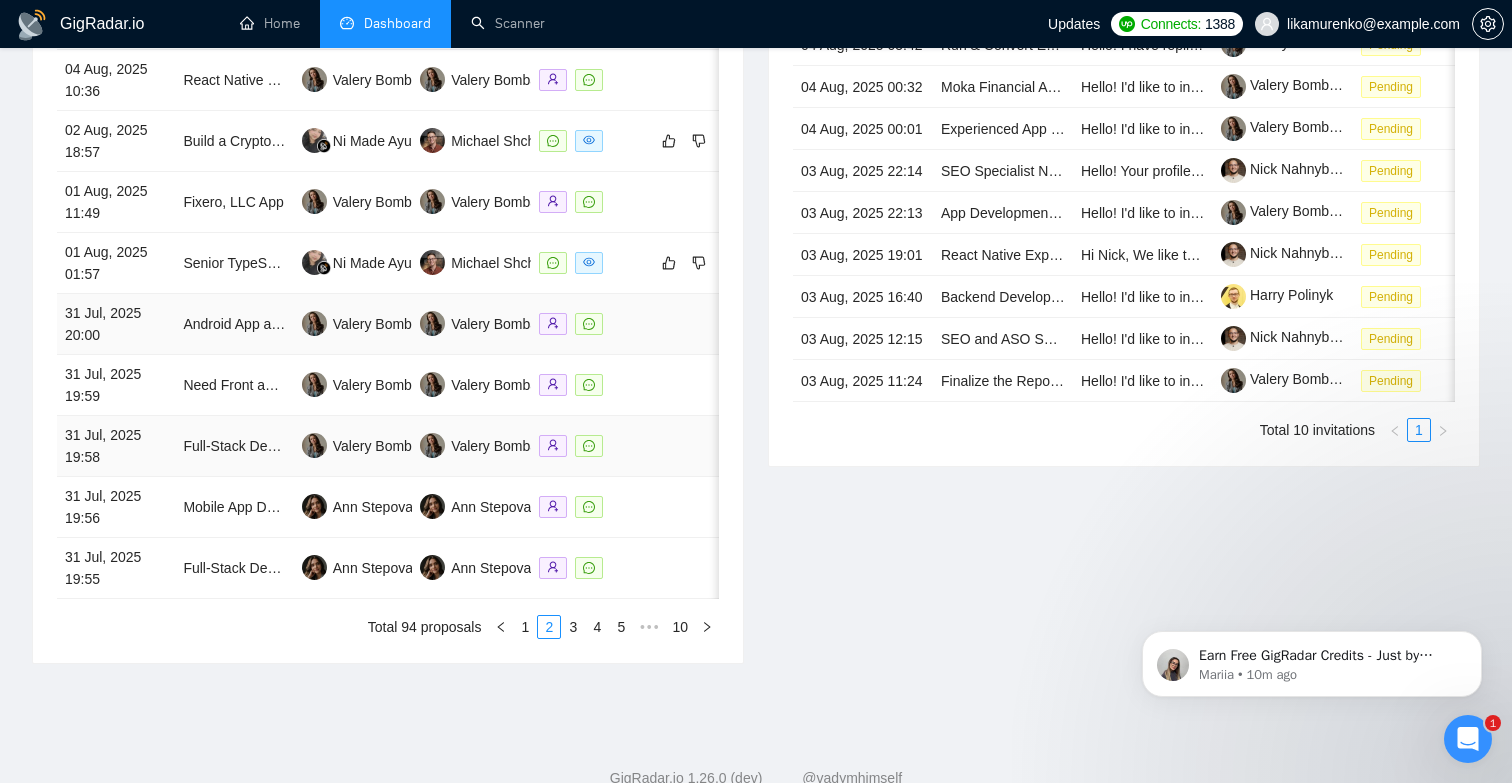 scroll, scrollTop: 963, scrollLeft: 0, axis: vertical 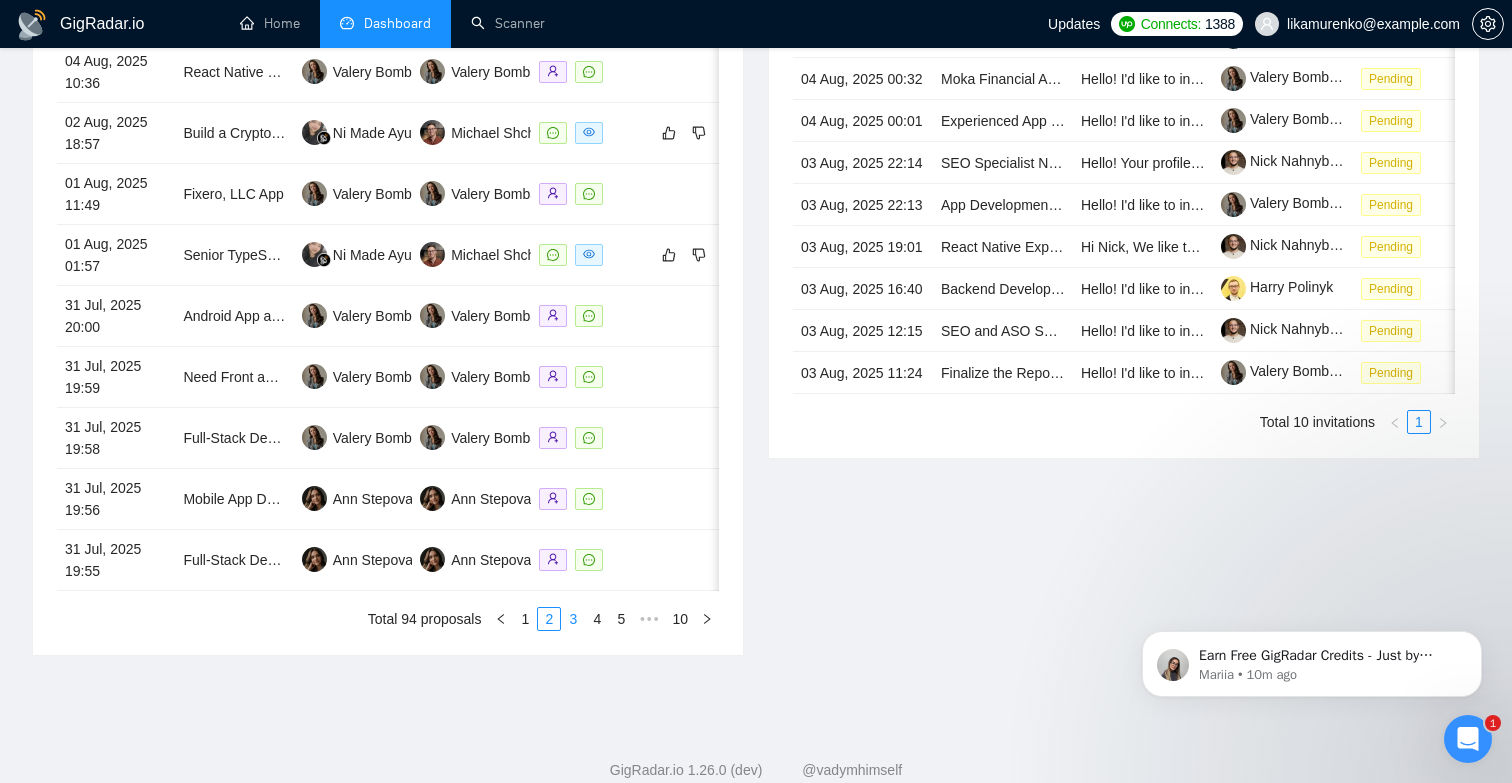 click on "3" at bounding box center (573, 619) 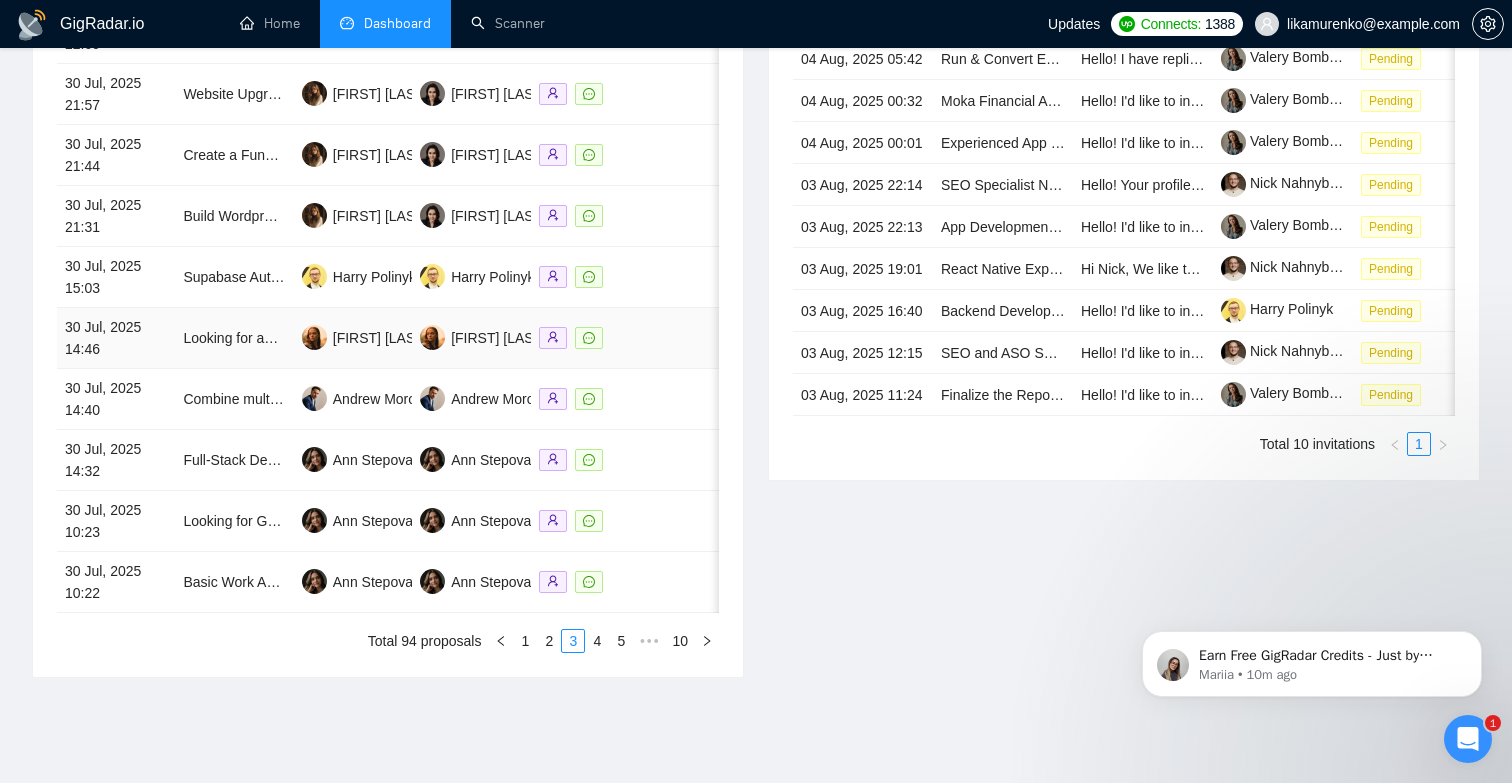 scroll, scrollTop: 943, scrollLeft: 0, axis: vertical 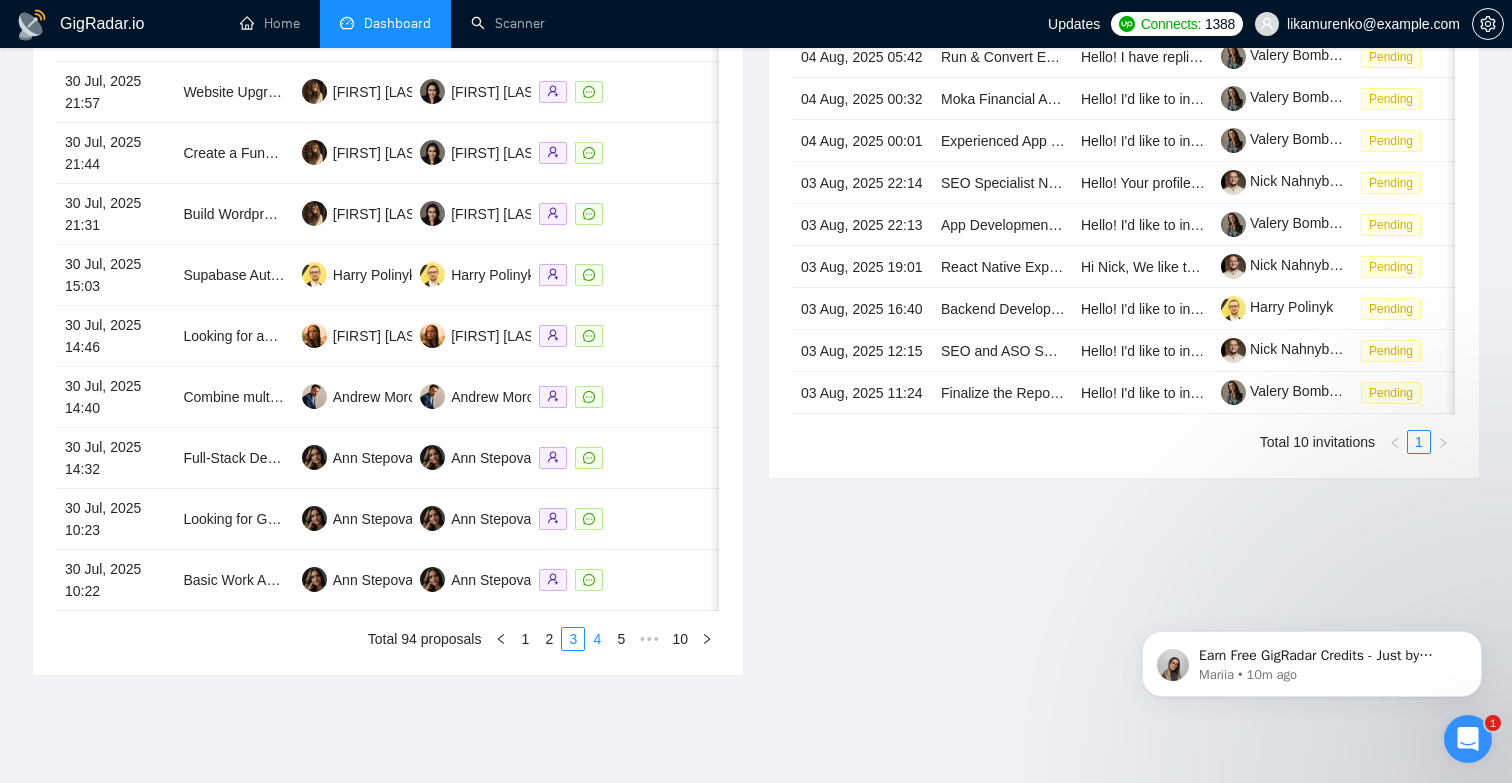 click on "4" at bounding box center [597, 639] 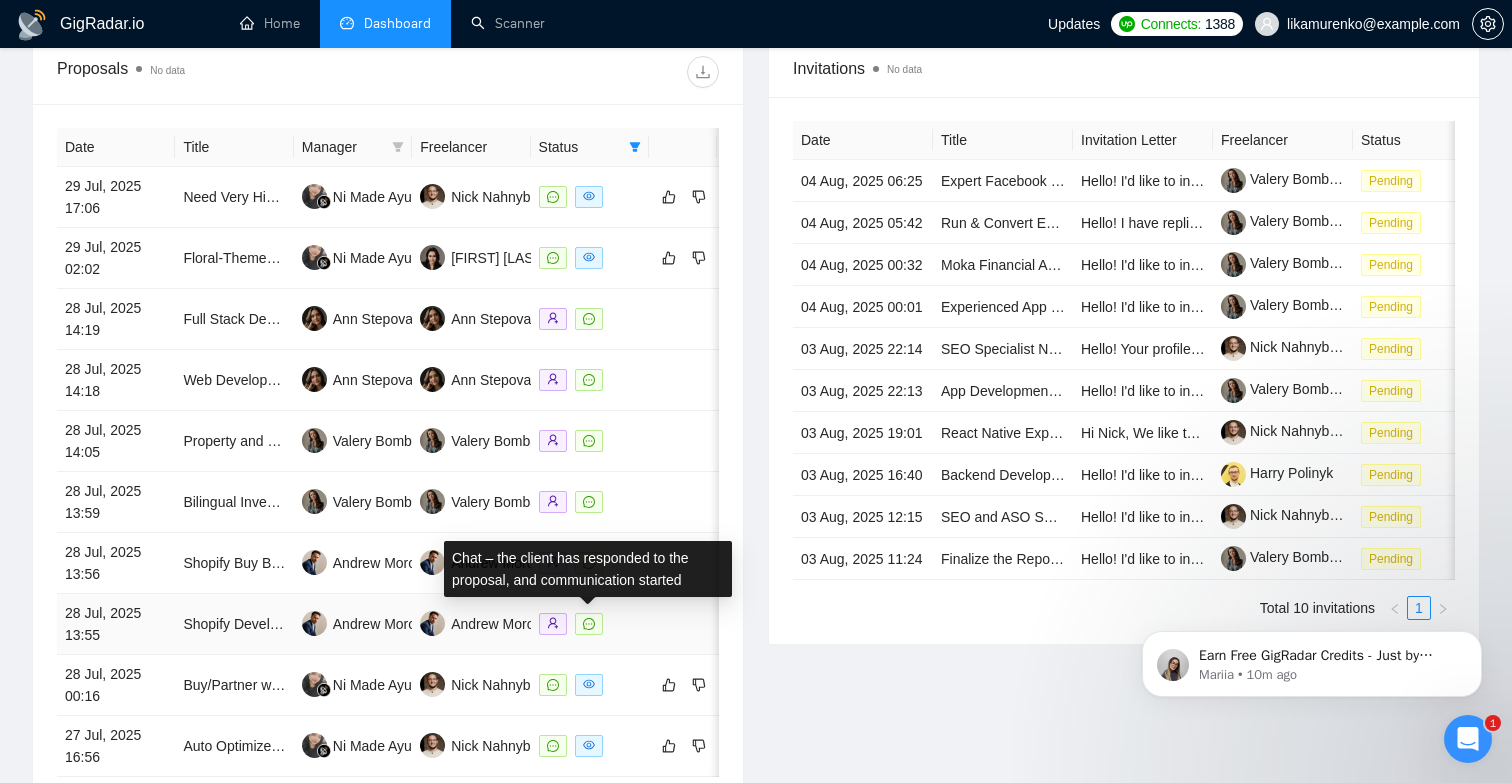 scroll, scrollTop: 755, scrollLeft: 0, axis: vertical 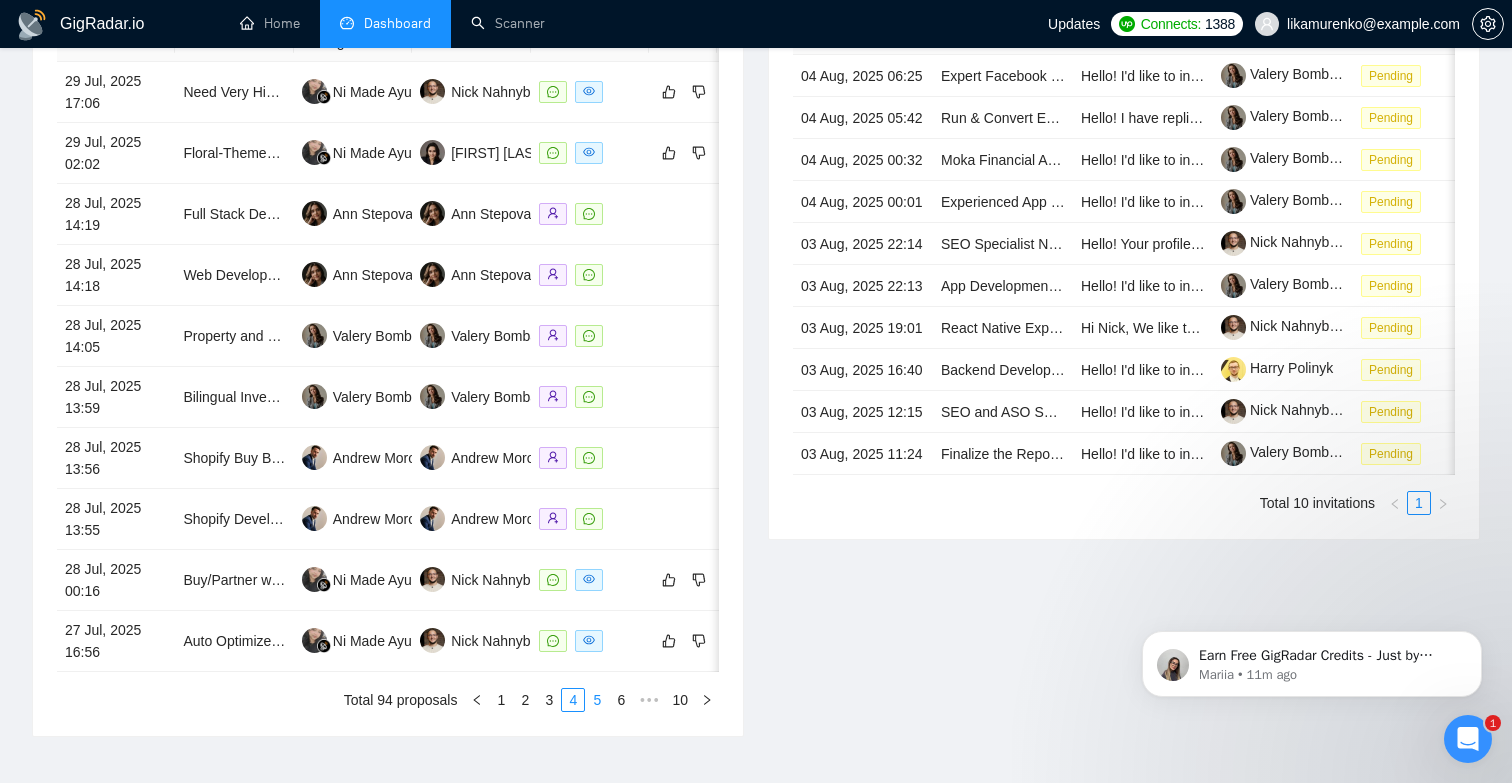 click on "5" at bounding box center [597, 700] 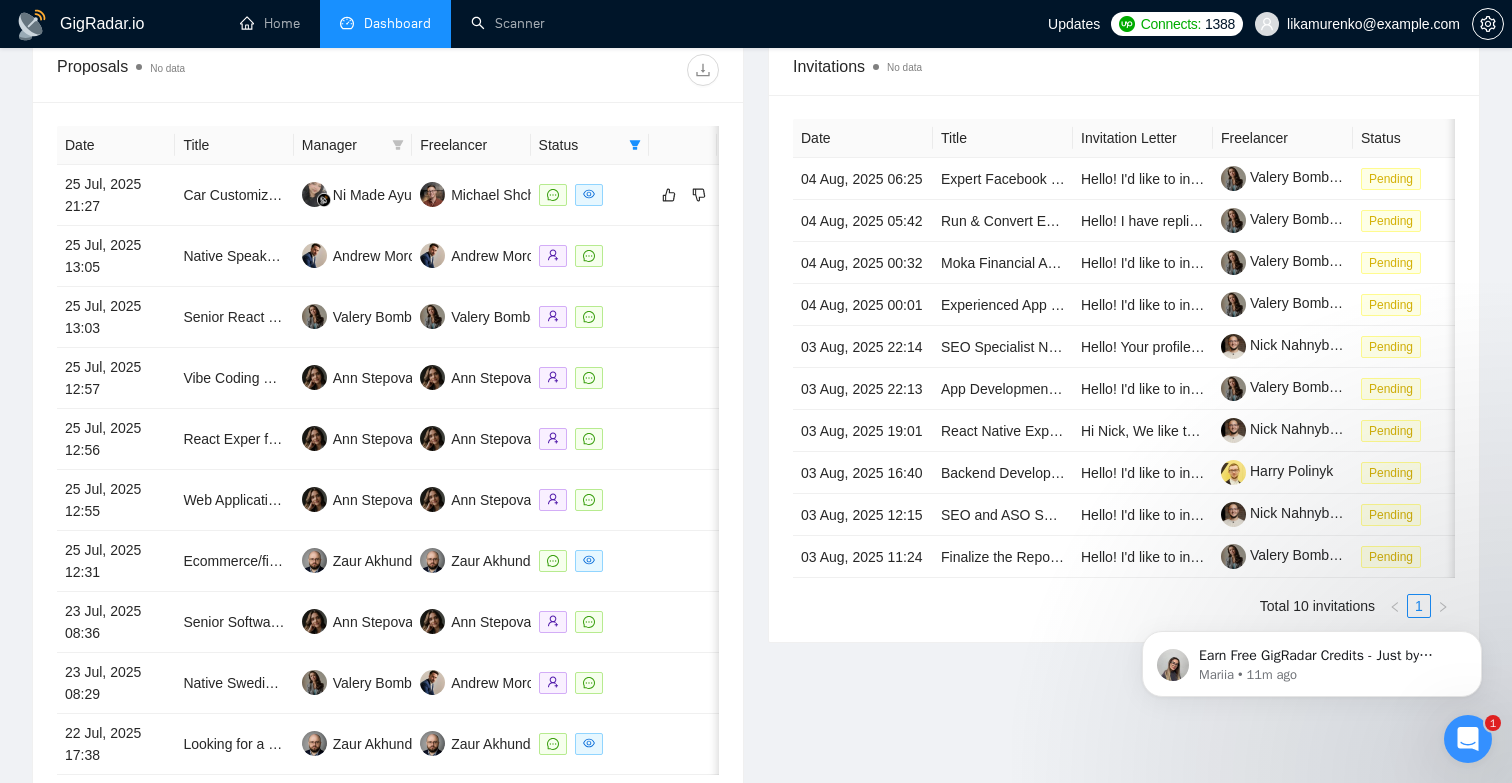 scroll, scrollTop: 772, scrollLeft: 0, axis: vertical 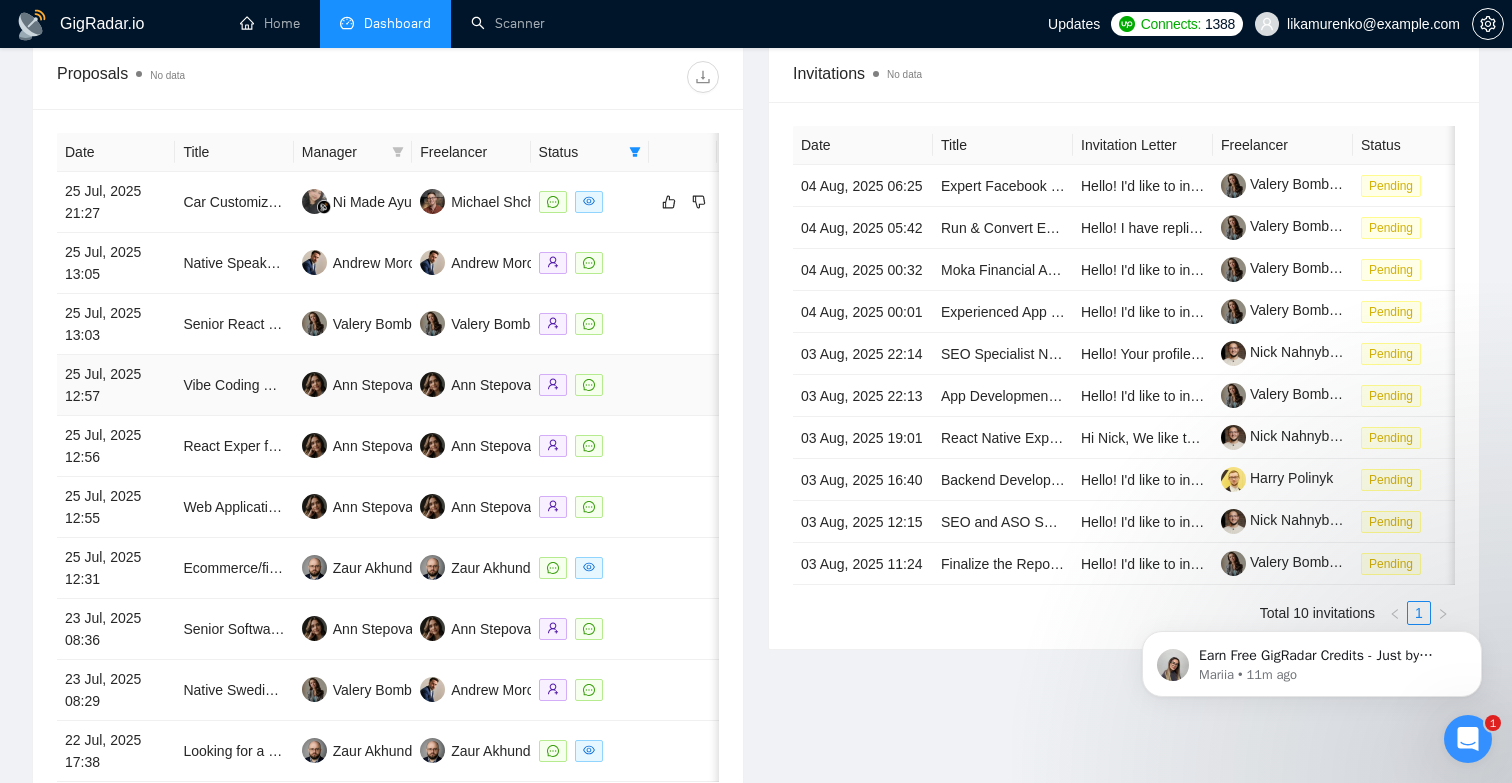 type 